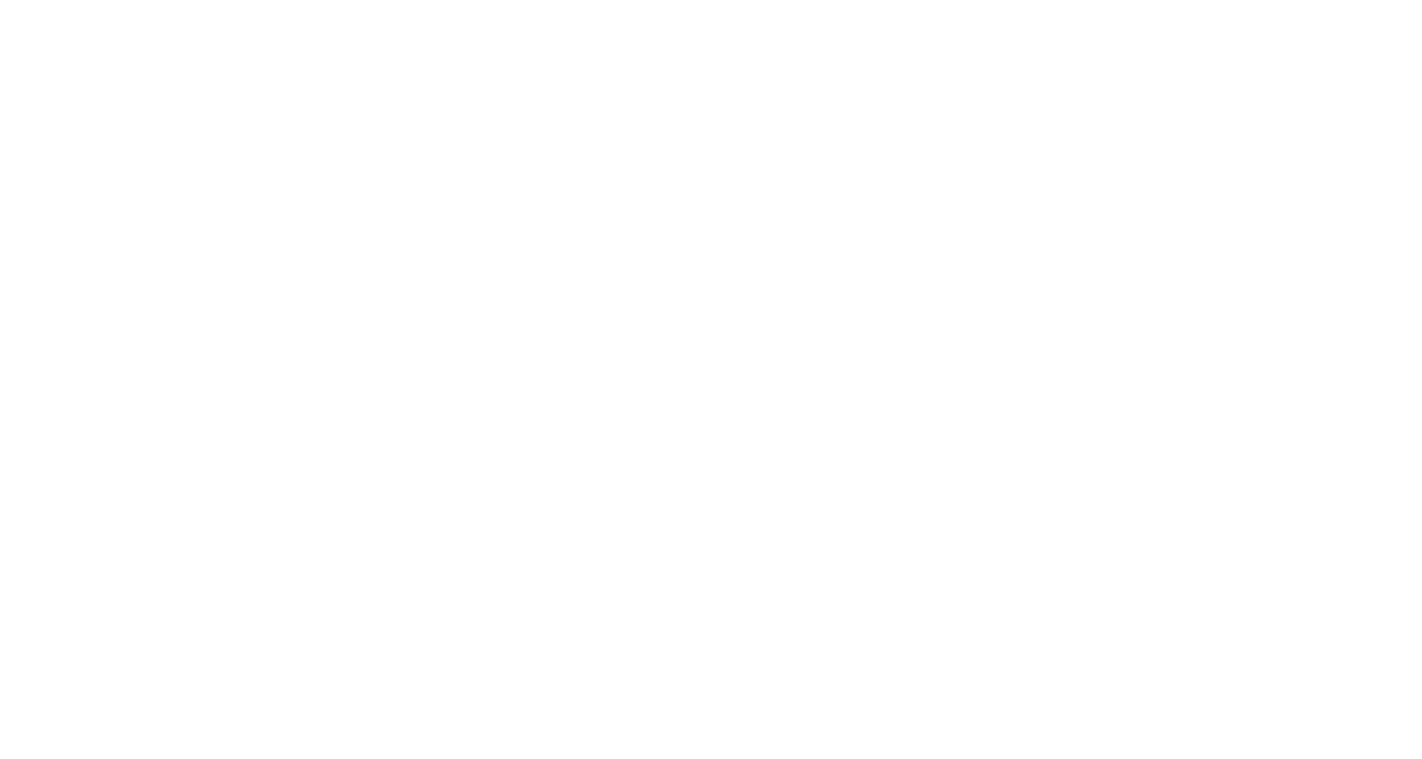 scroll, scrollTop: 0, scrollLeft: 0, axis: both 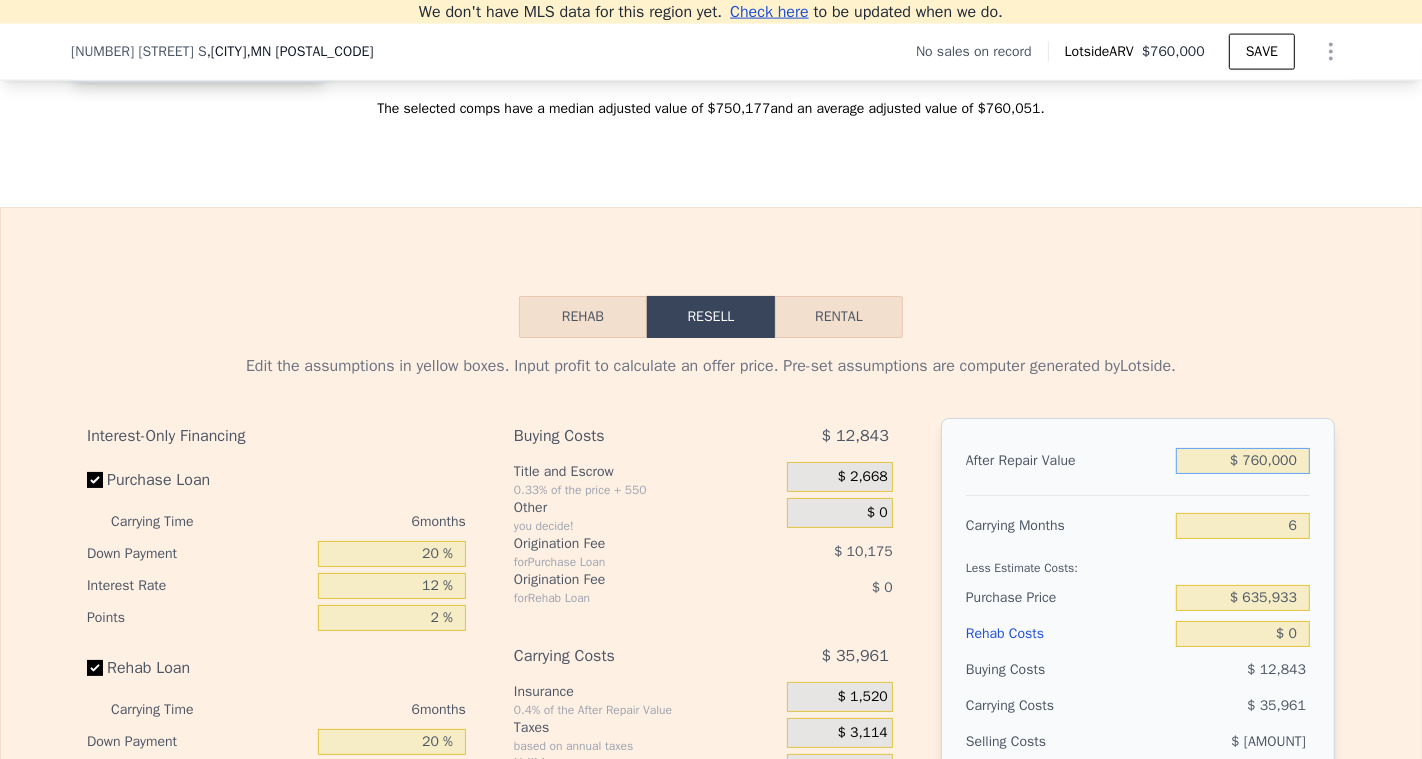 drag, startPoint x: 1307, startPoint y: 458, endPoint x: 1113, endPoint y: 442, distance: 194.65868 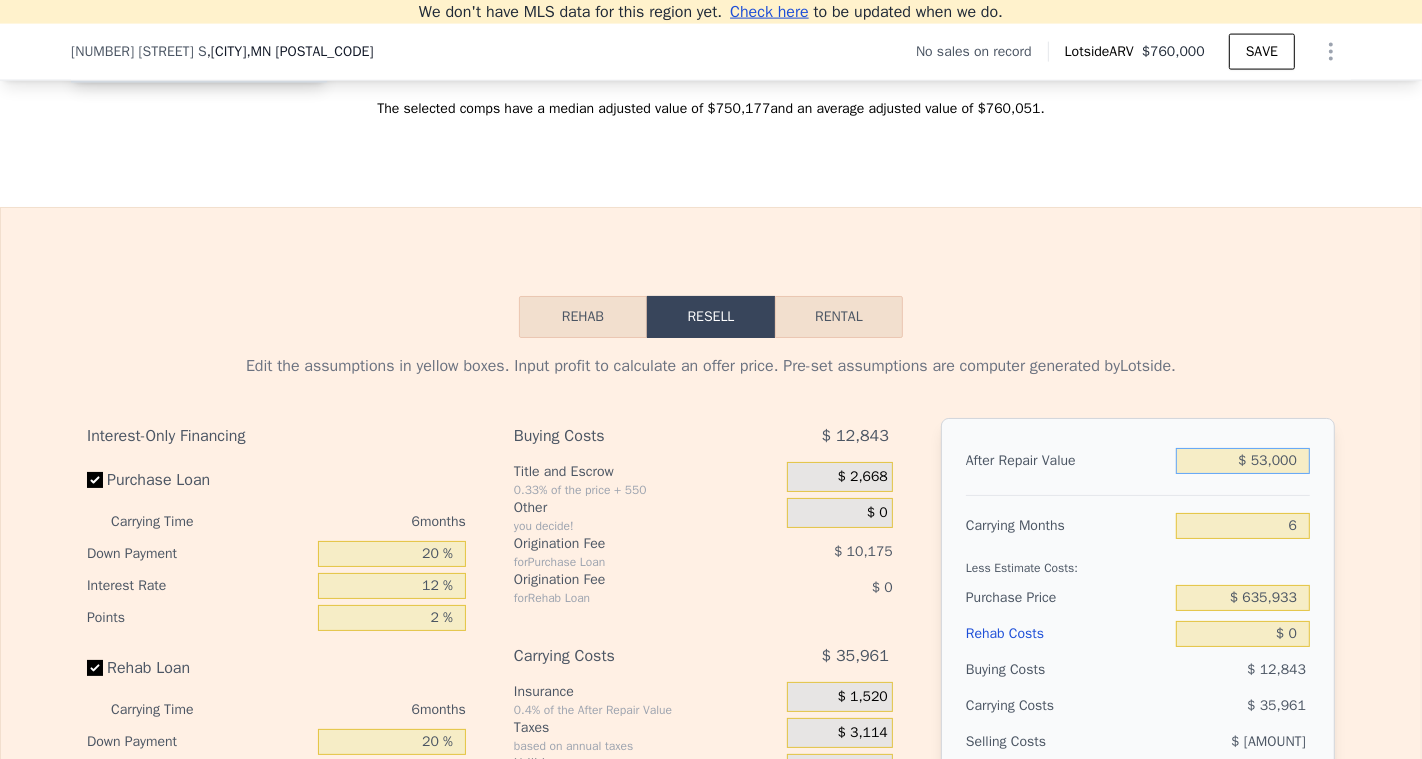 type on "$ 530,000" 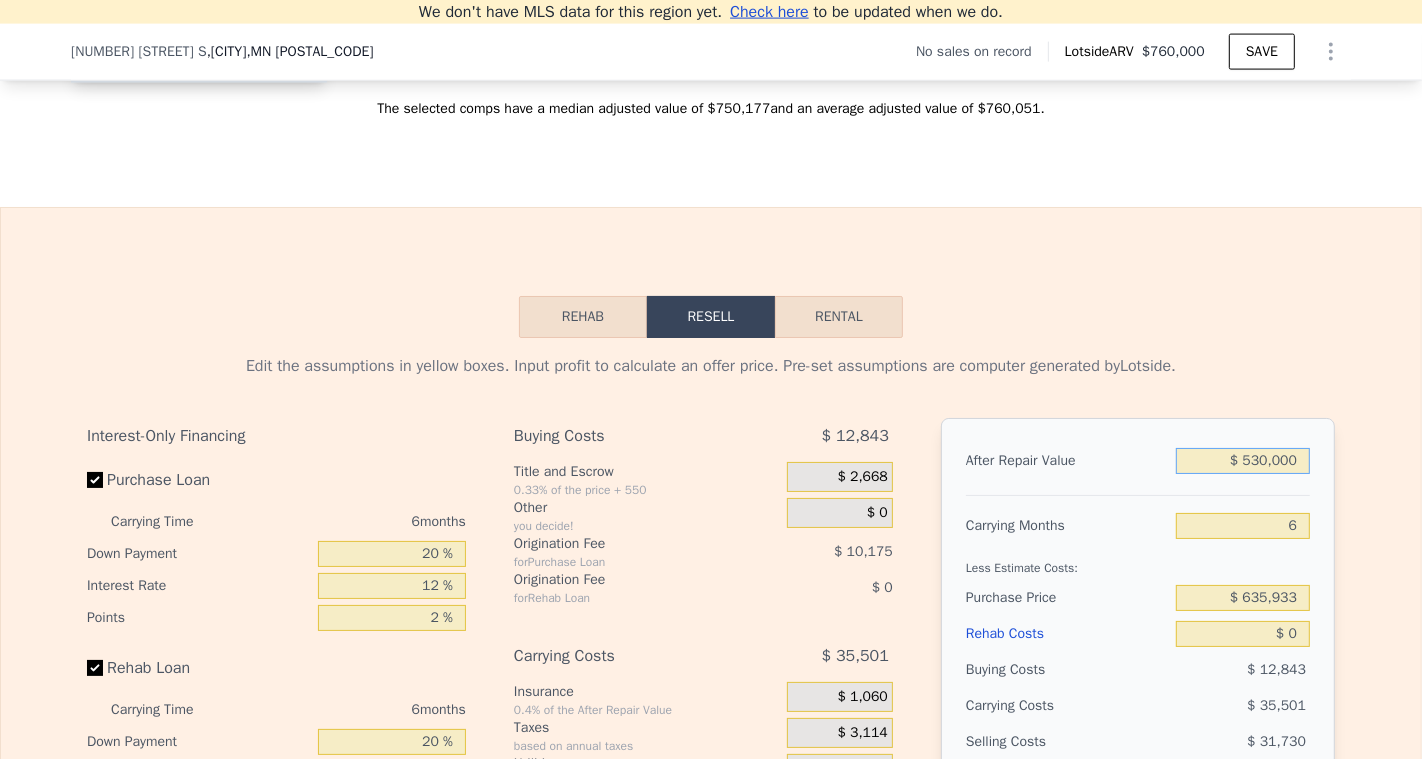 type on "-$ 186,007" 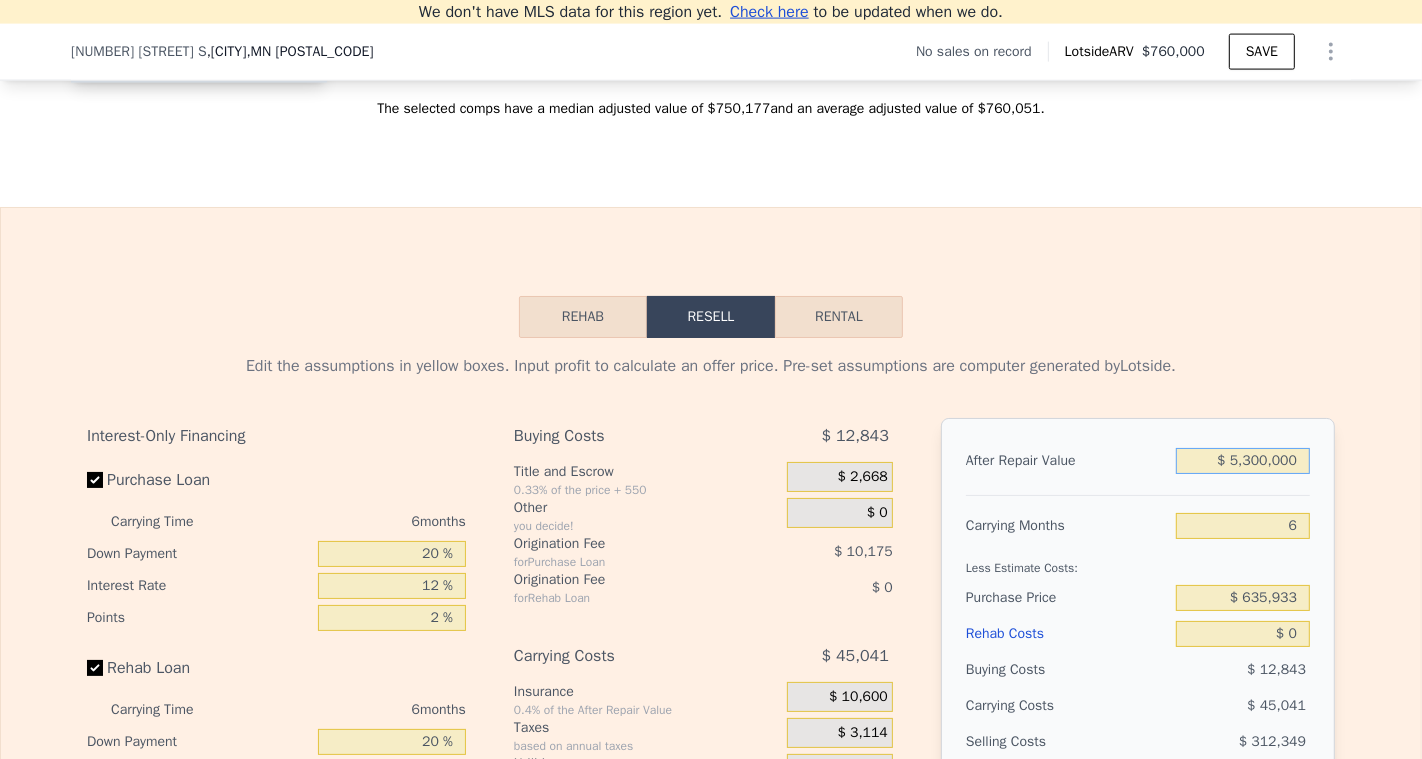 type on "$ 4,293,834" 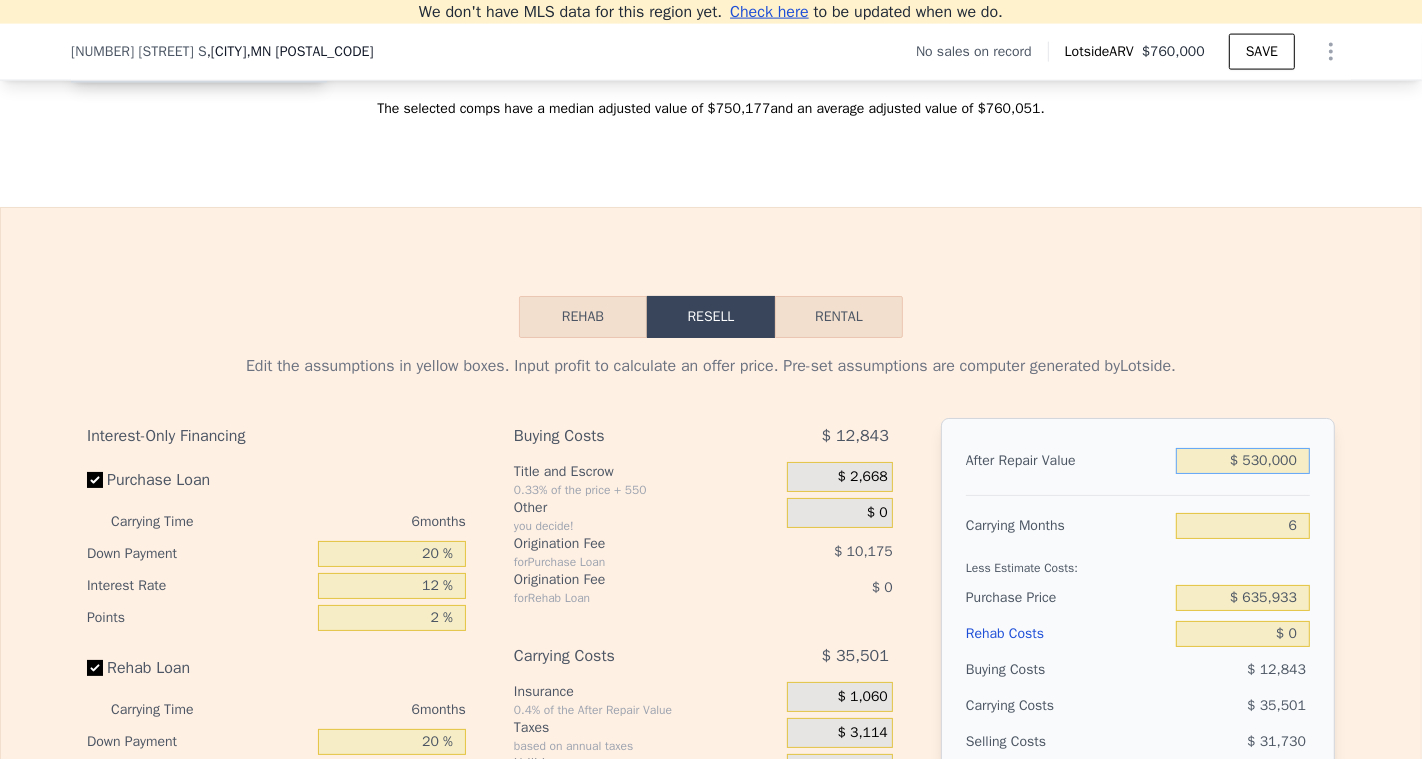 type on "-$ 186,007" 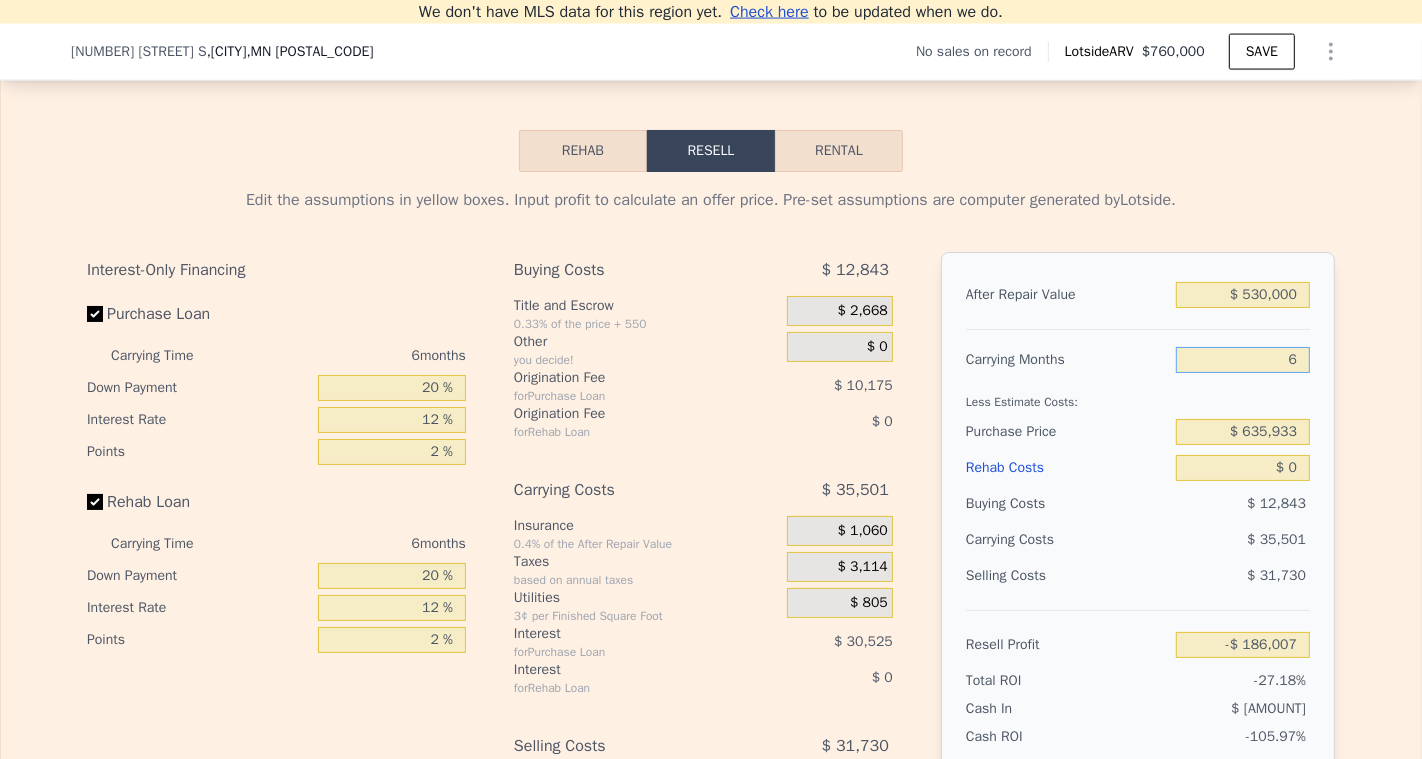 scroll, scrollTop: 2754, scrollLeft: 0, axis: vertical 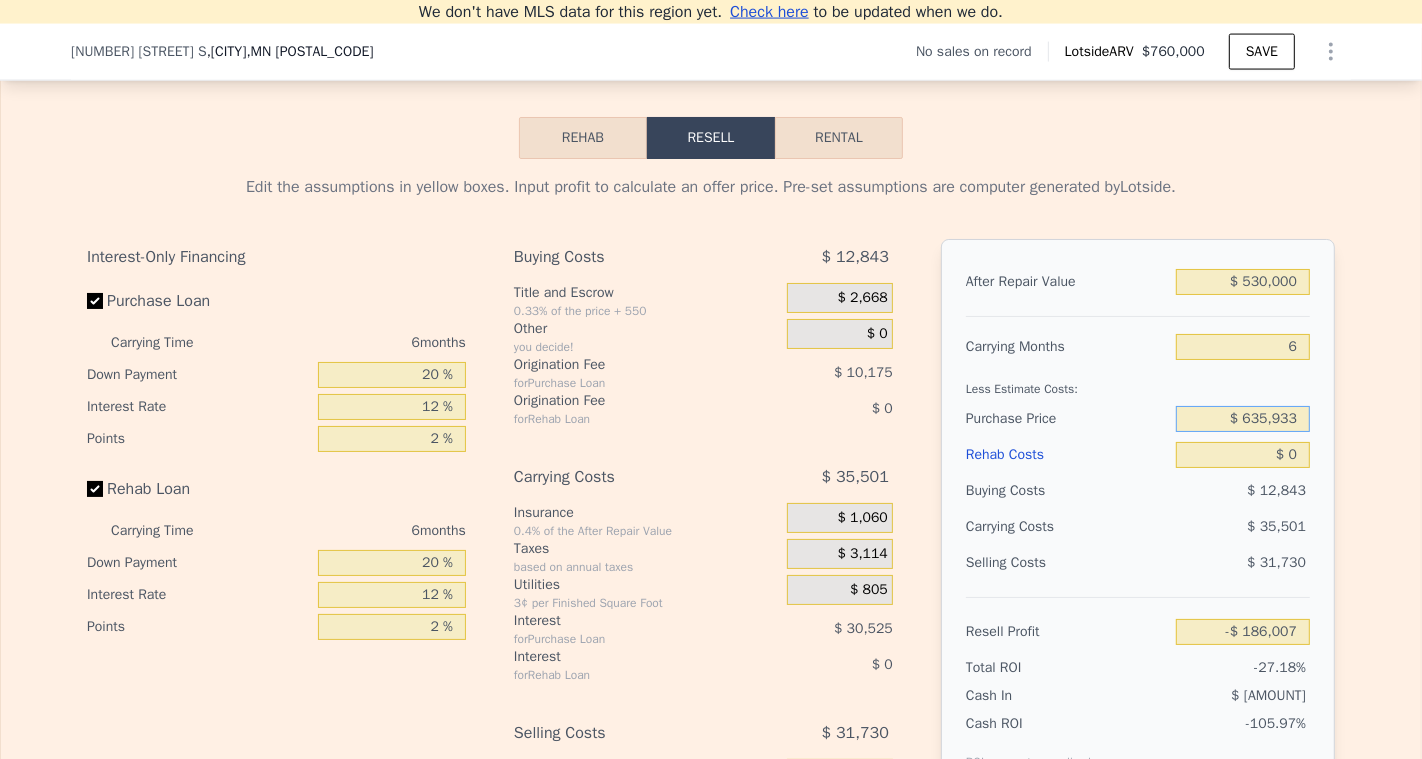 drag, startPoint x: 1309, startPoint y: 417, endPoint x: 1115, endPoint y: 417, distance: 194 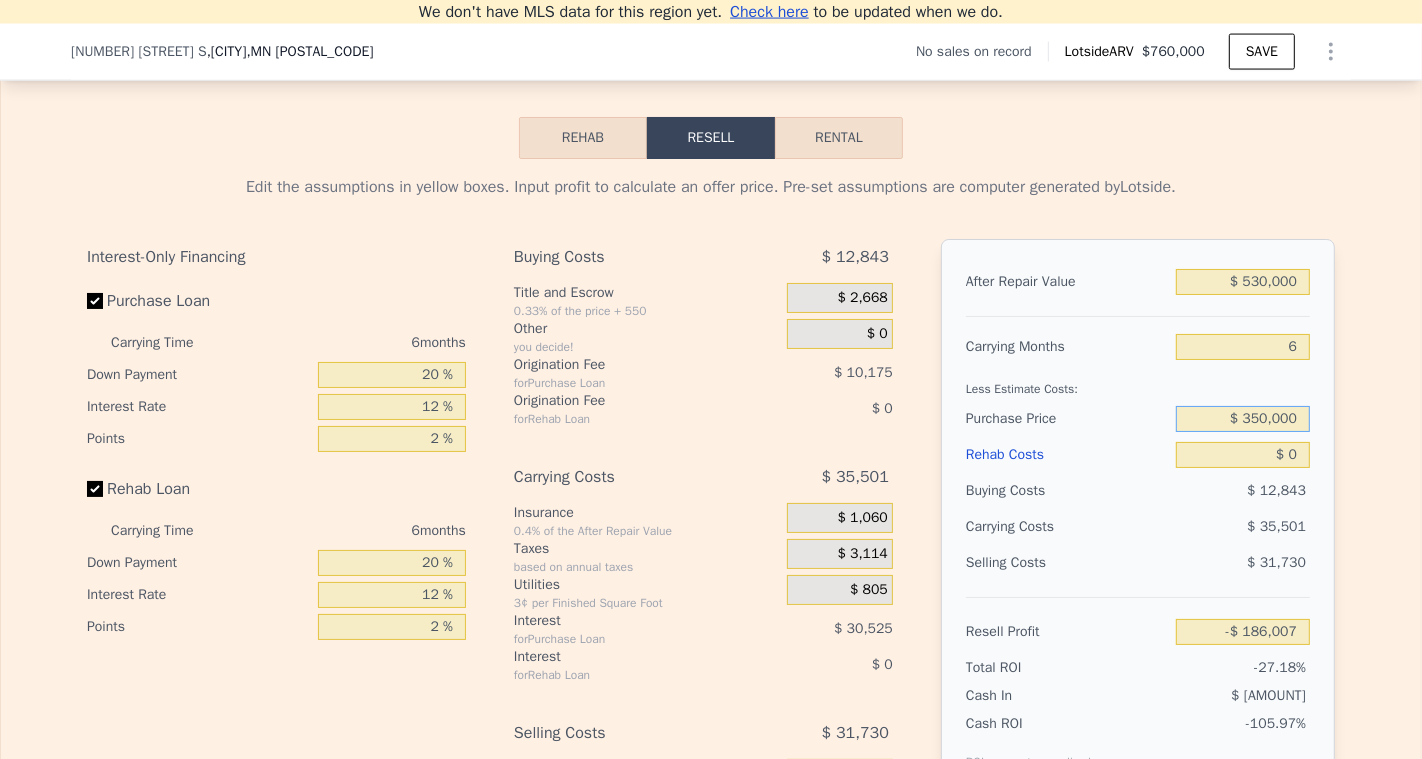 type on "$ 350,000" 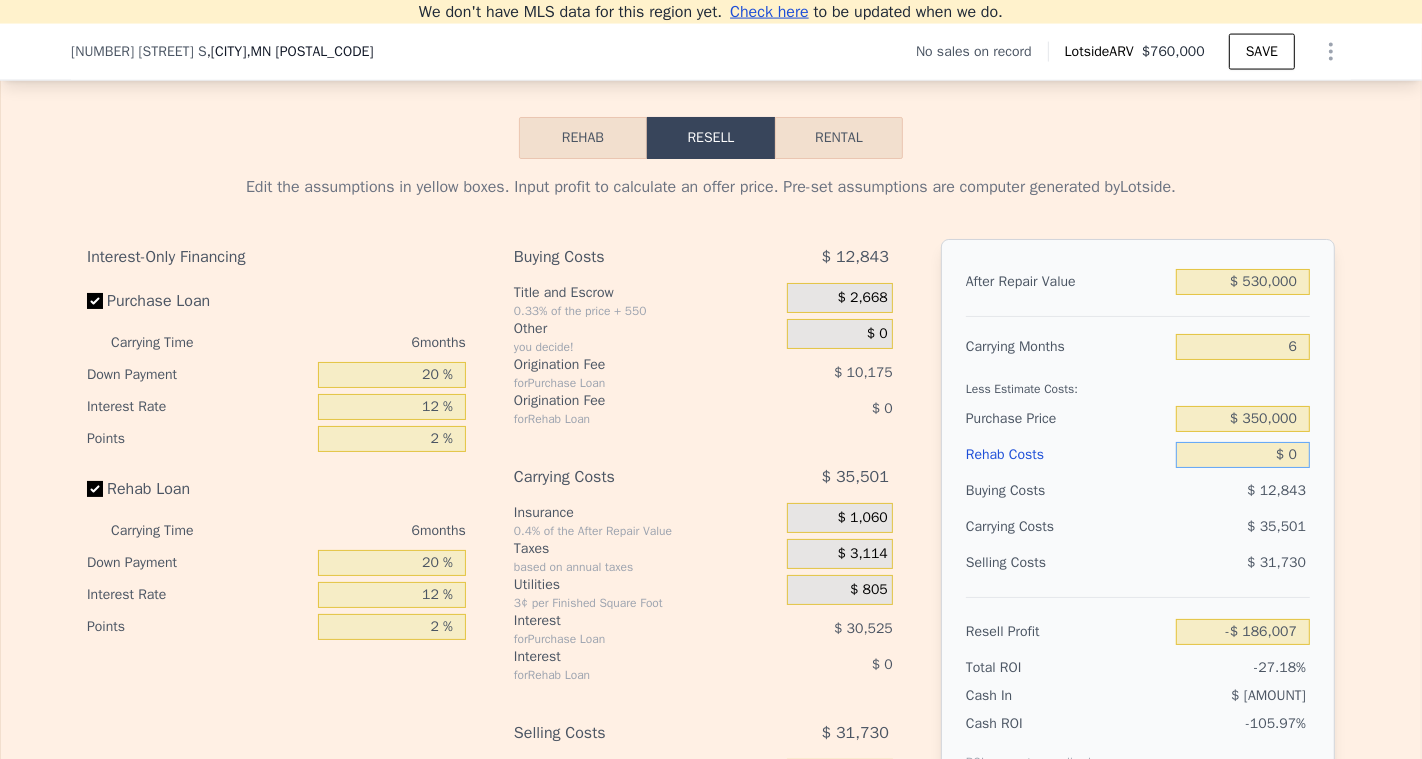 type on "$ [AMOUNT]" 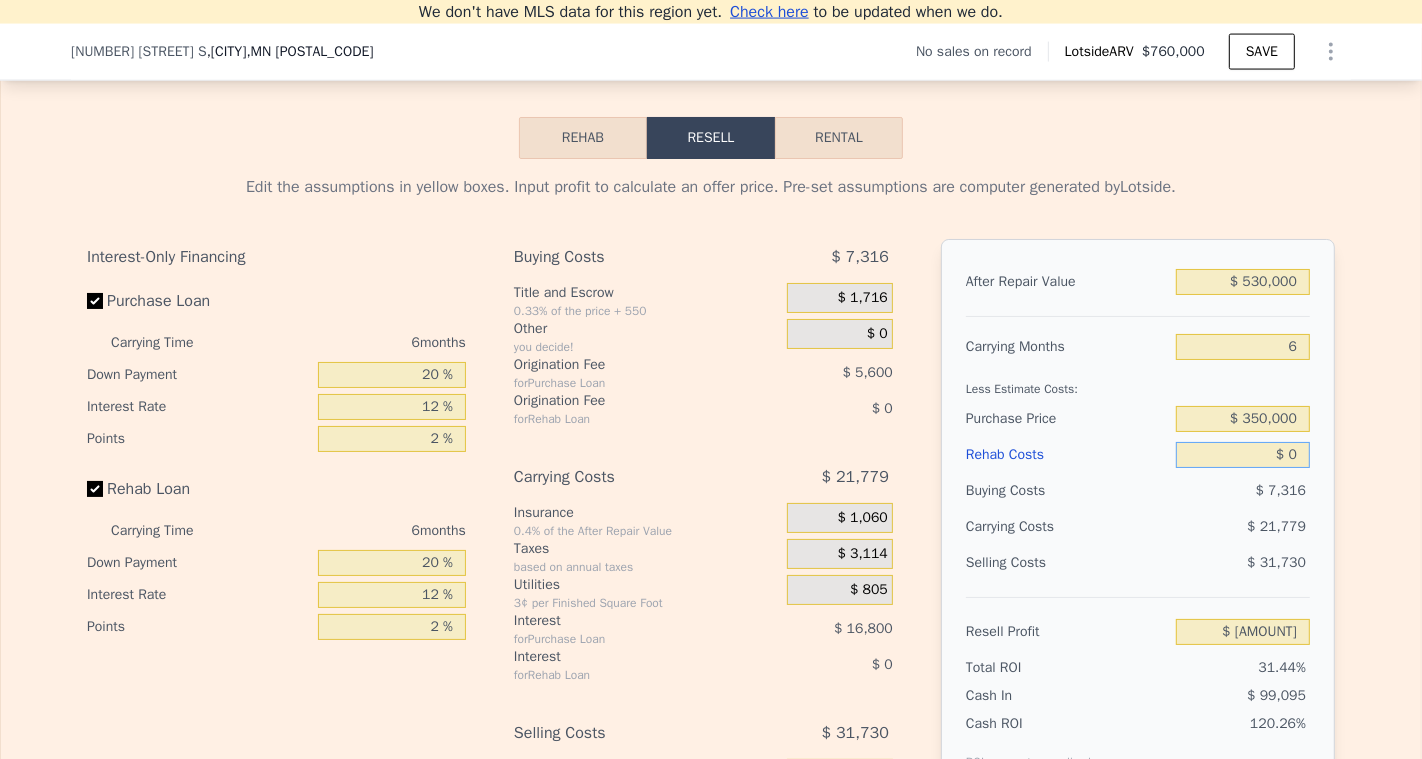 click on "Rehab" at bounding box center (583, 138) 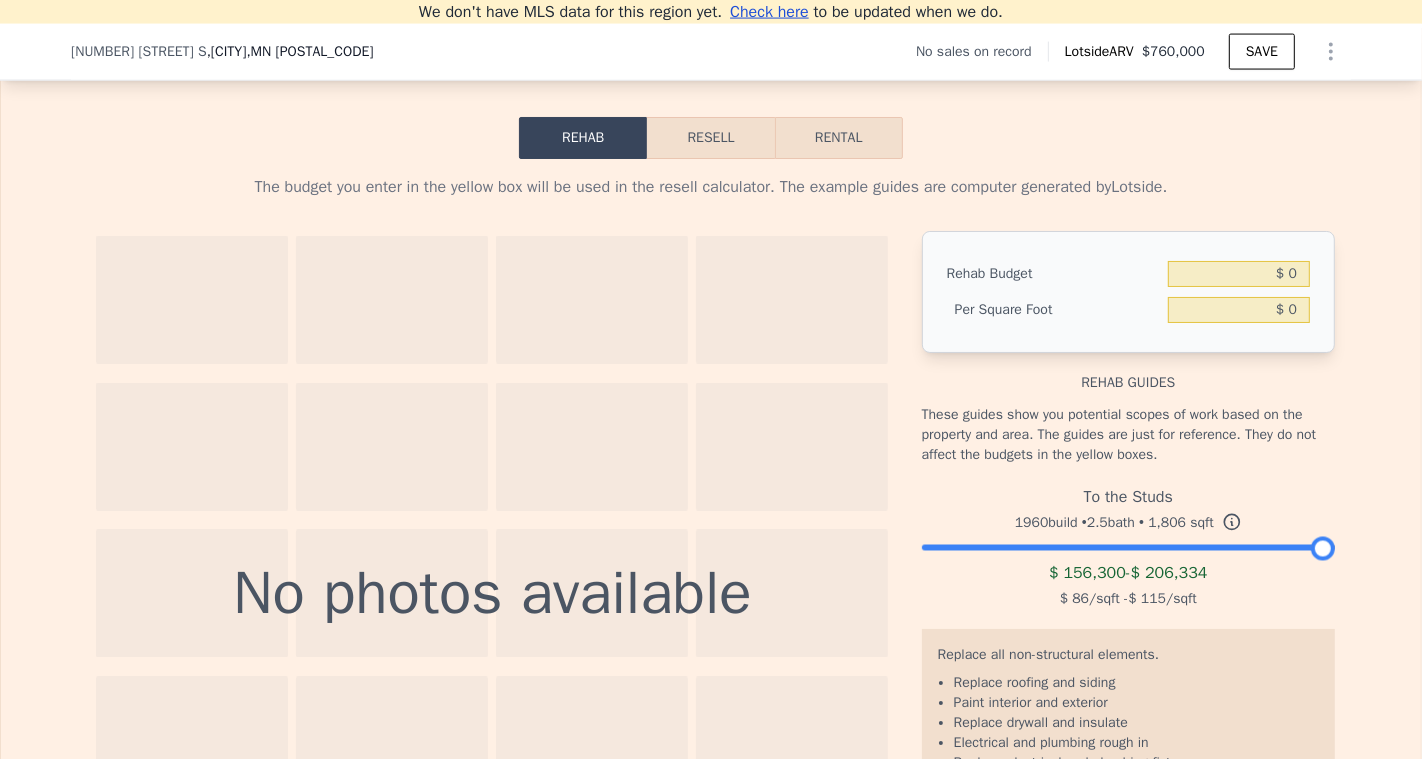 click on "To the Studs 1960 build • 2.5 bath • 1,806 sqft $ 156,300 - $ 206,334 $ 86 /sqft - $ 115 /sqft" at bounding box center [1128, 545] 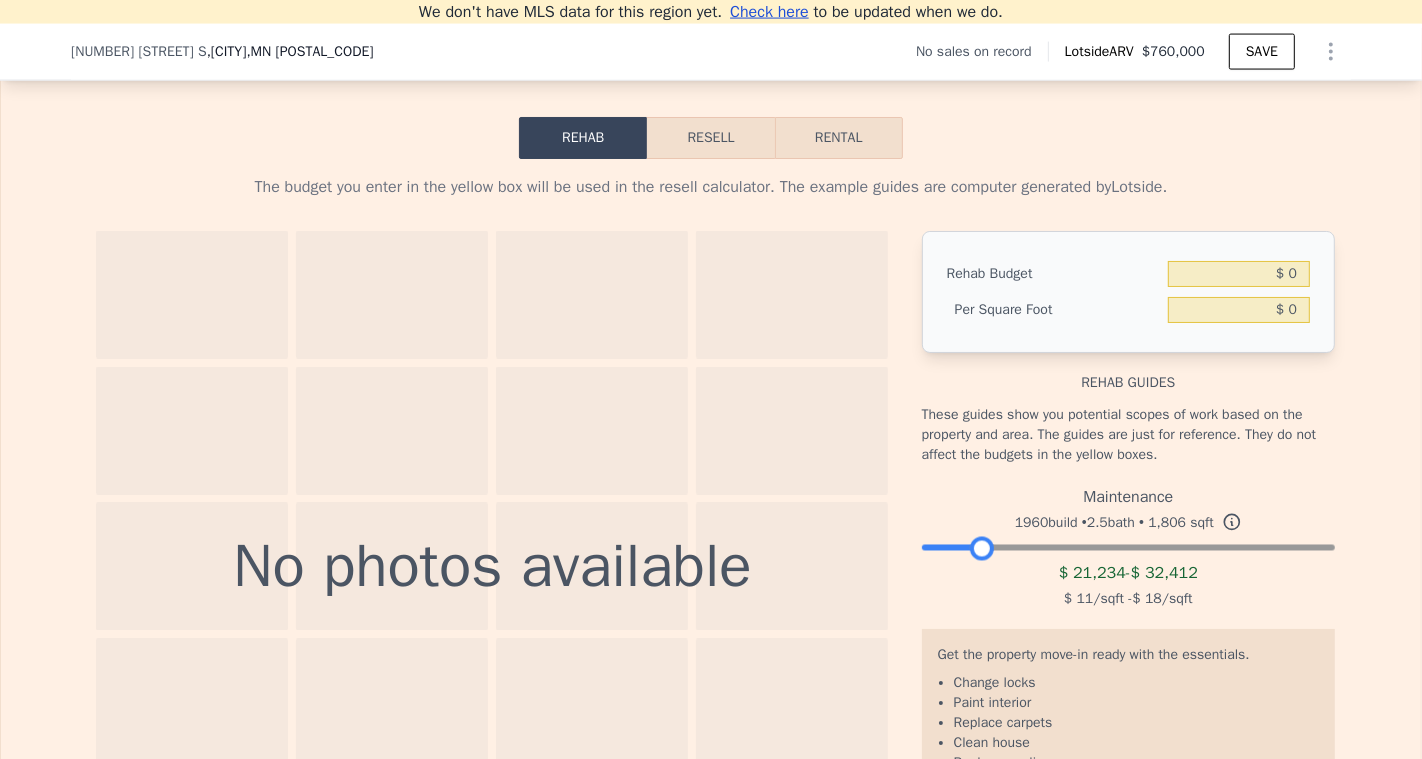 click at bounding box center (1128, 543) 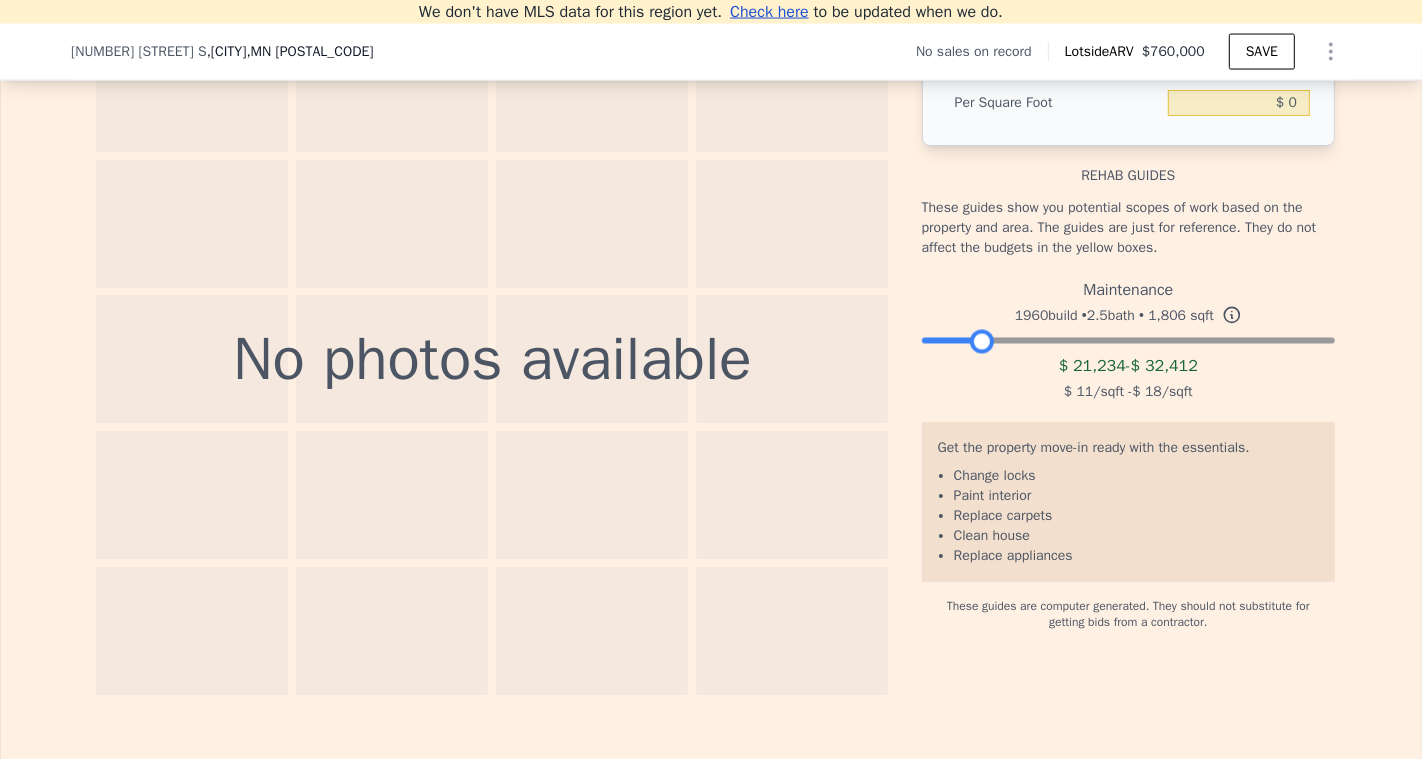 scroll, scrollTop: 2966, scrollLeft: 0, axis: vertical 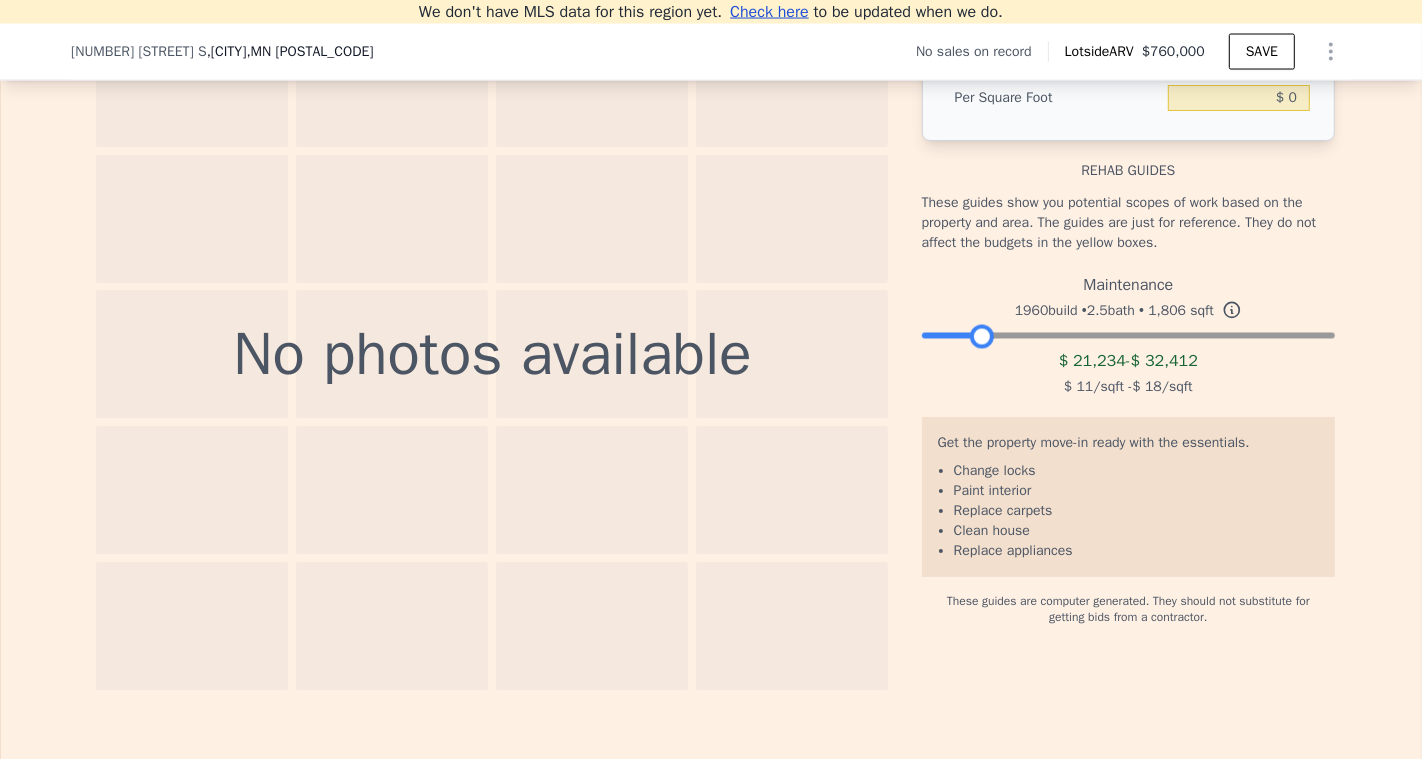 click at bounding box center (1128, 331) 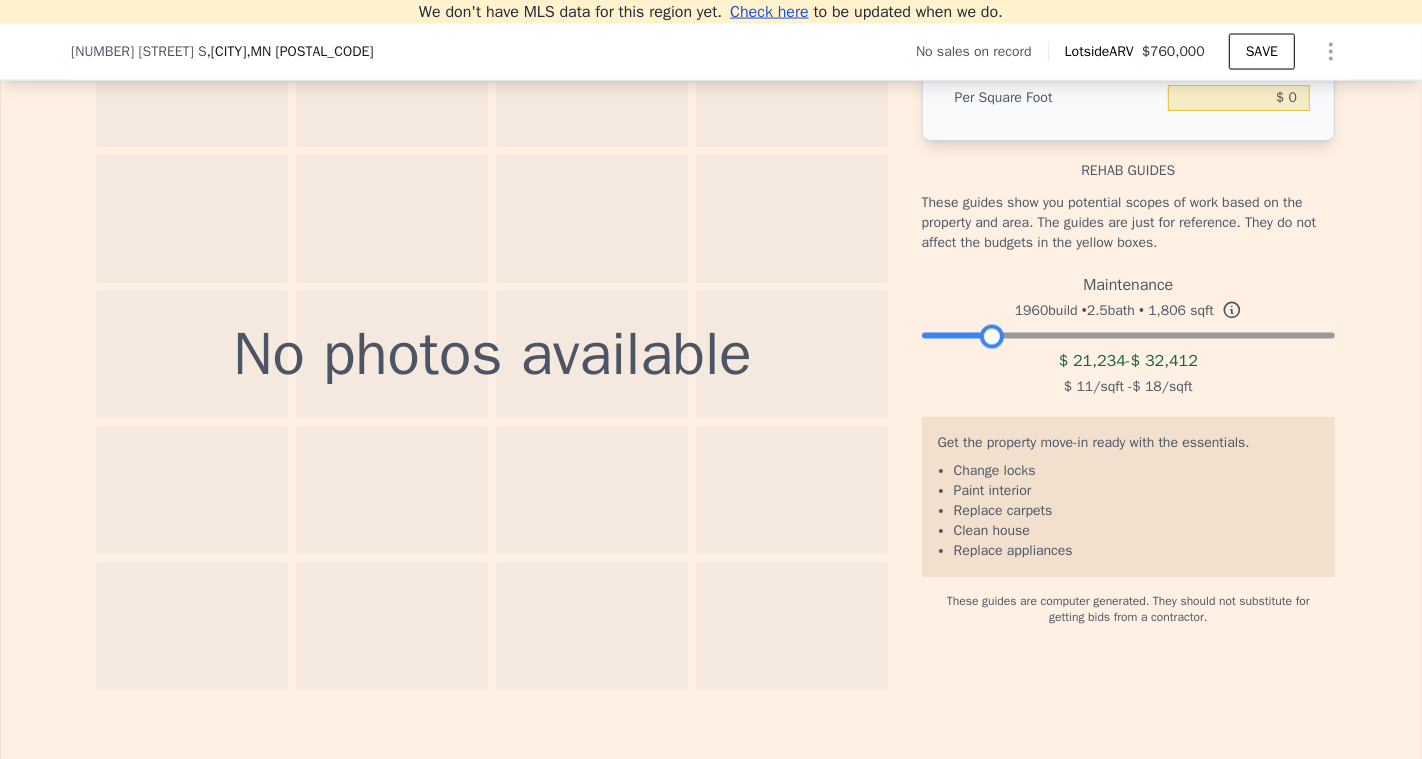 click at bounding box center (1128, 331) 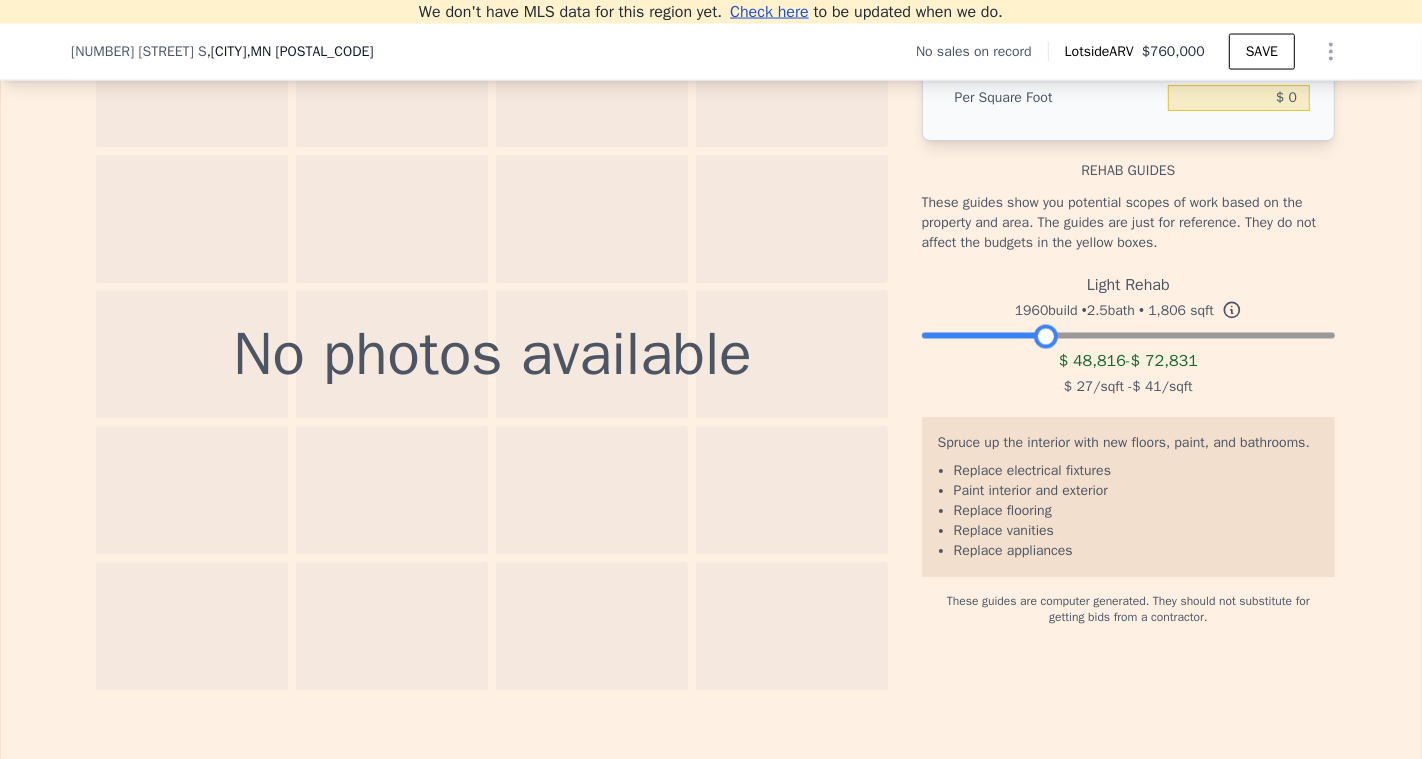 click at bounding box center (1128, 331) 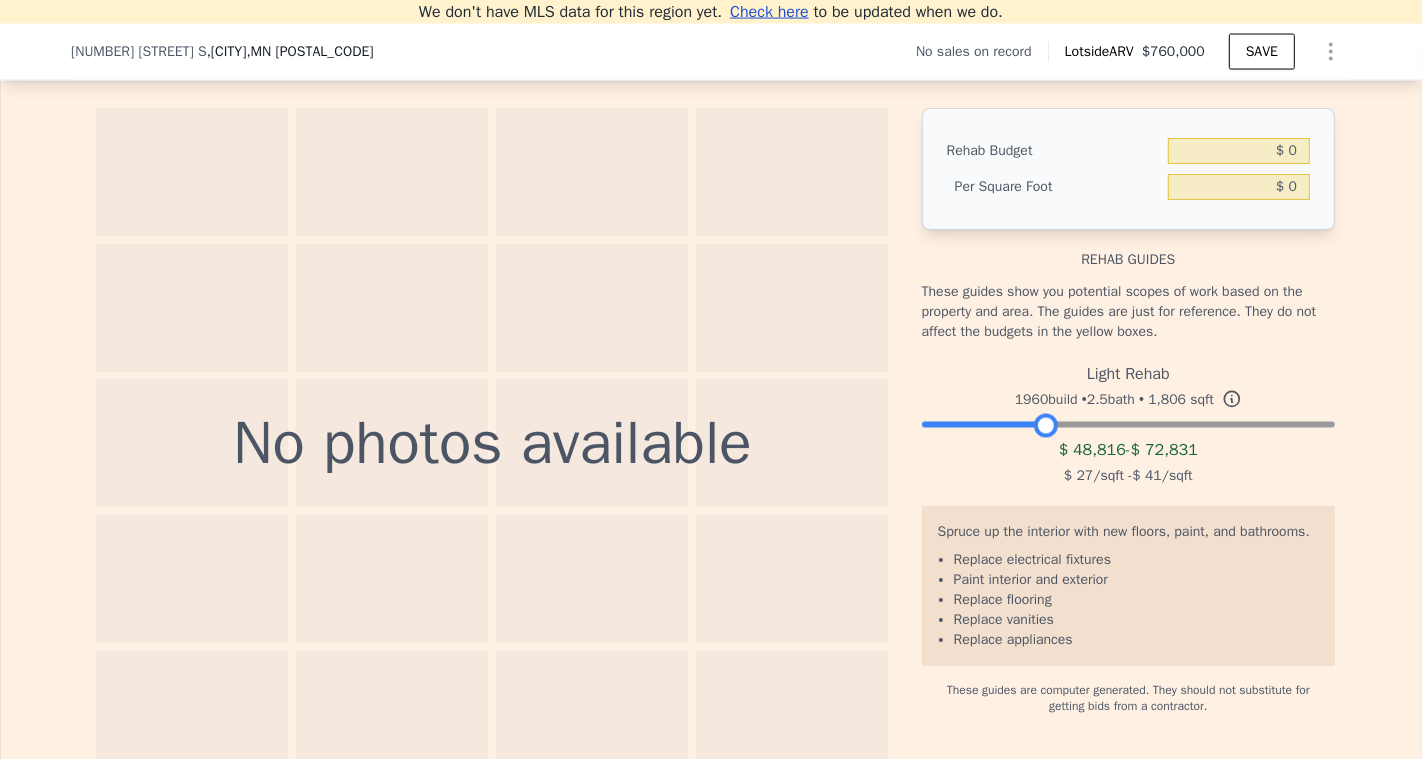 scroll, scrollTop: 2804, scrollLeft: 0, axis: vertical 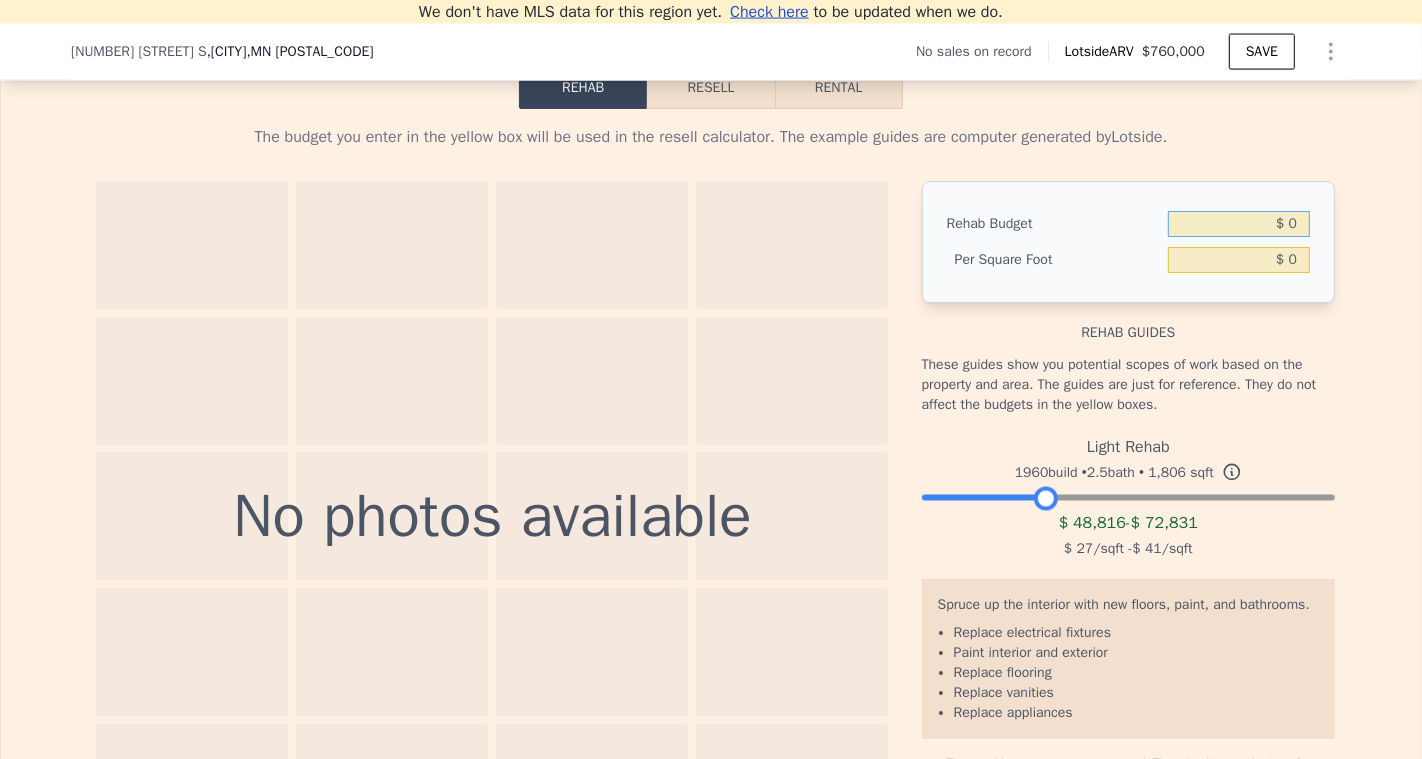 click on "$ 0" at bounding box center (1239, 224) 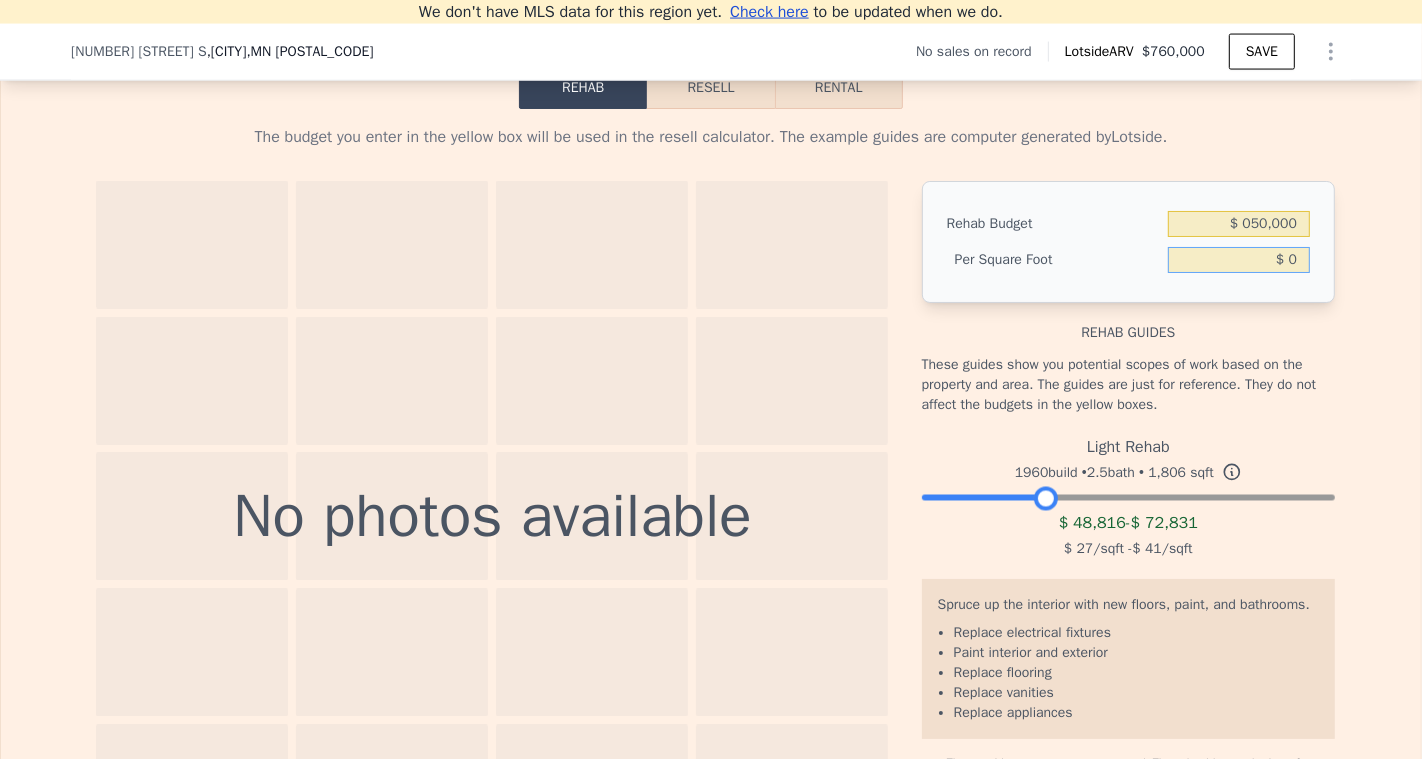type on "$ 50,000" 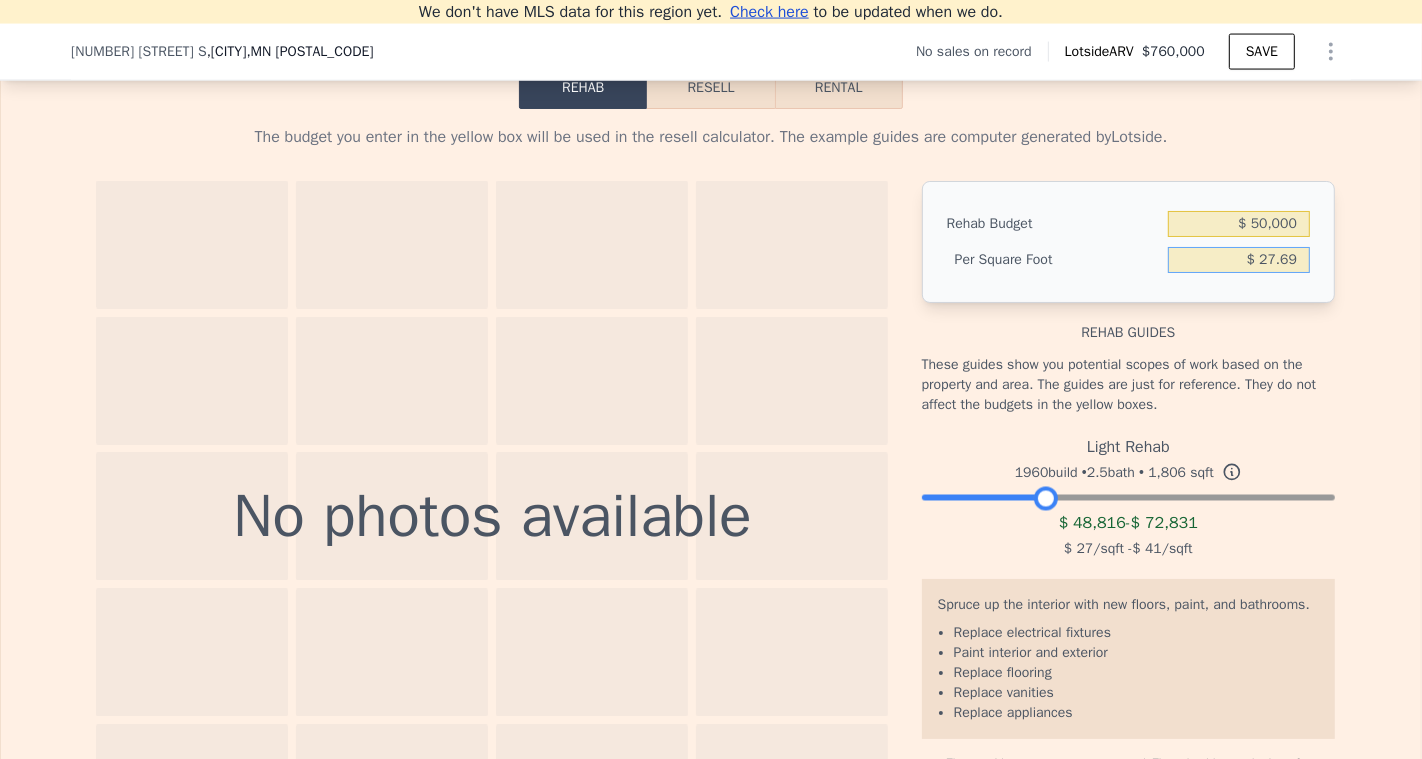 type on "$ 27.69" 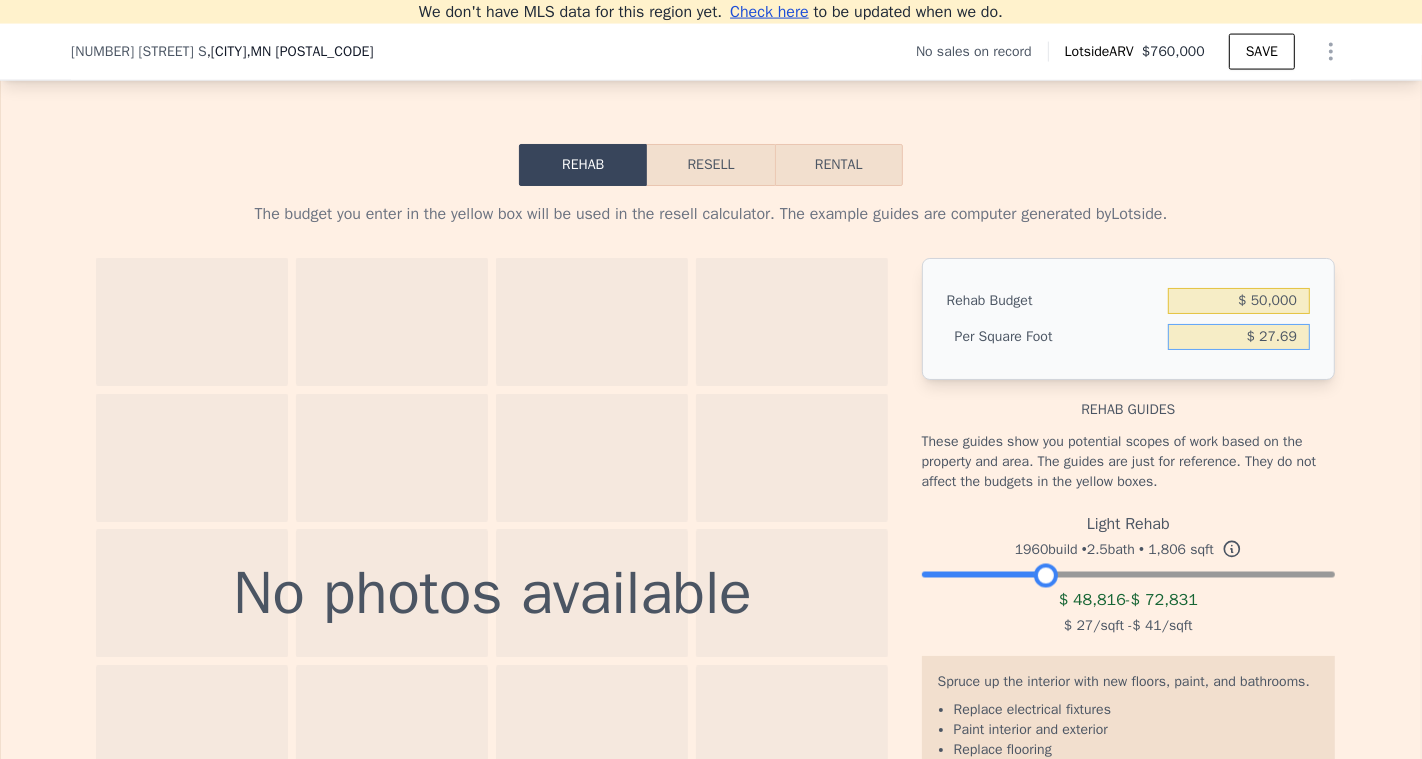 scroll, scrollTop: 2692, scrollLeft: 0, axis: vertical 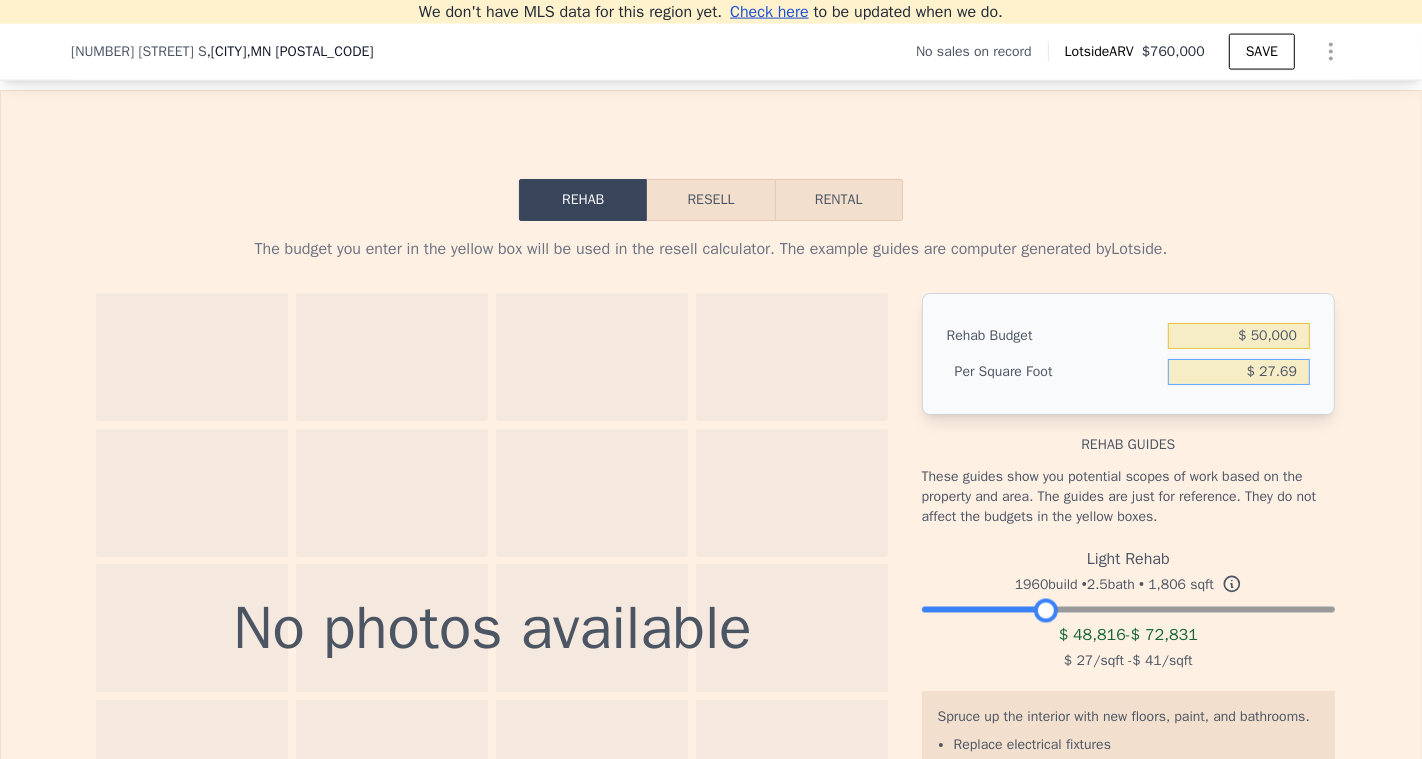click on "Resell" at bounding box center (710, 200) 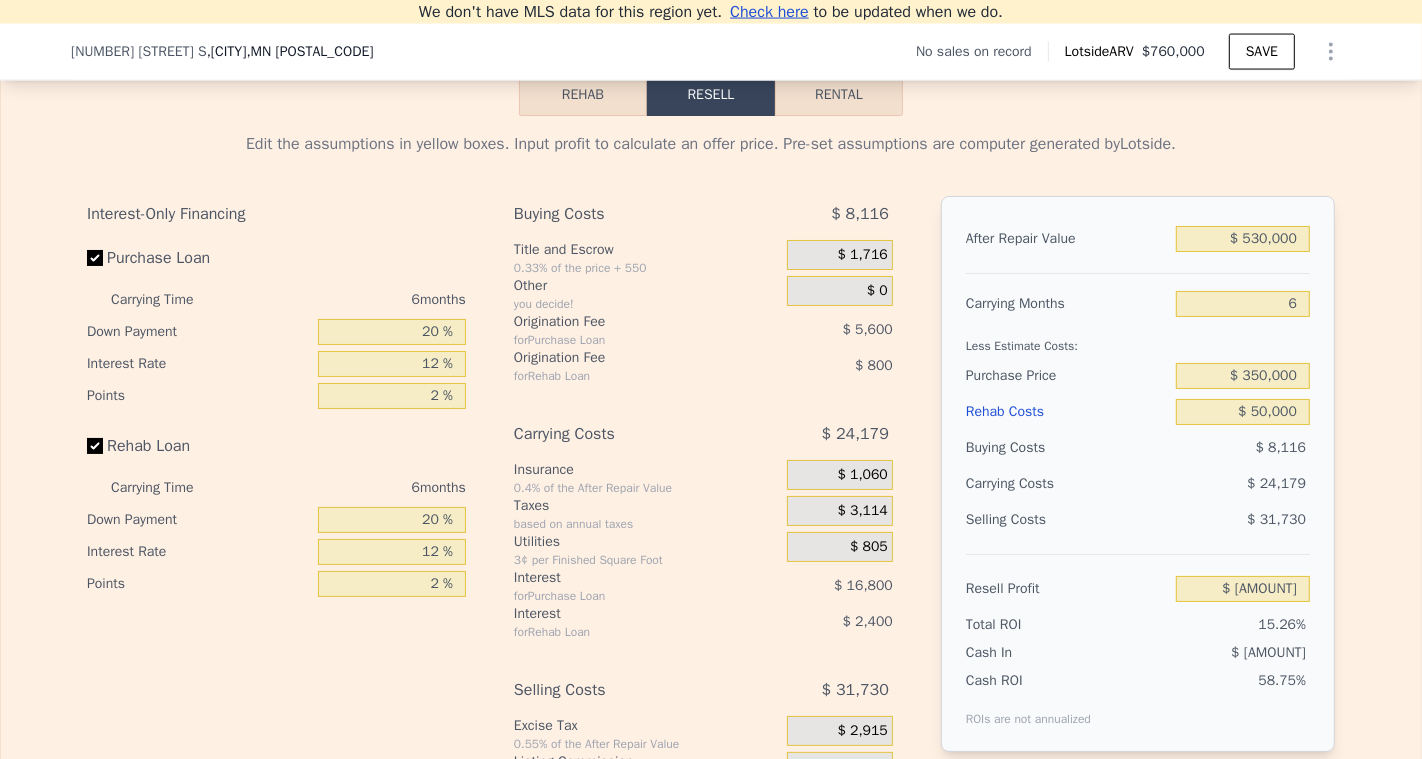 scroll, scrollTop: 2846, scrollLeft: 0, axis: vertical 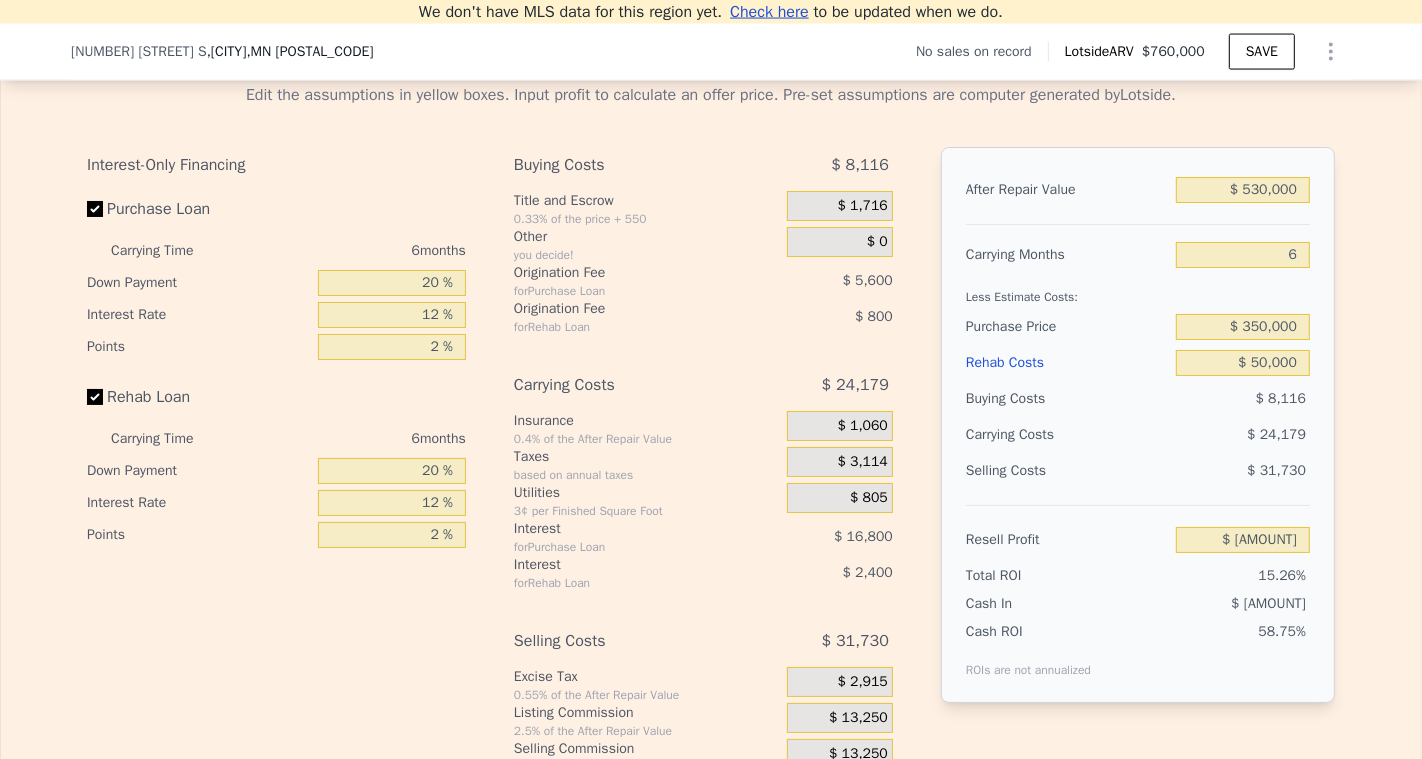 click on "$ 0" at bounding box center [840, 242] 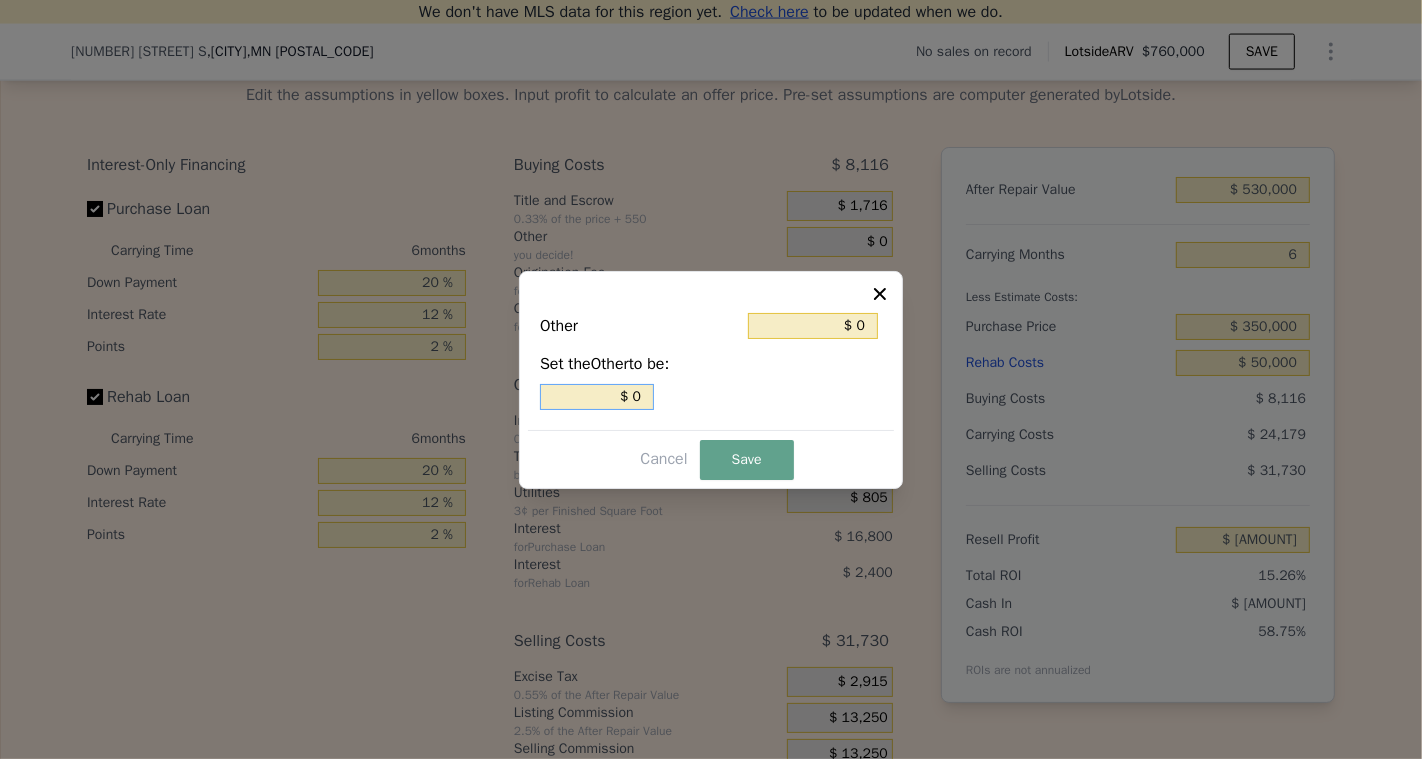 click on "$ 0" at bounding box center [597, 397] 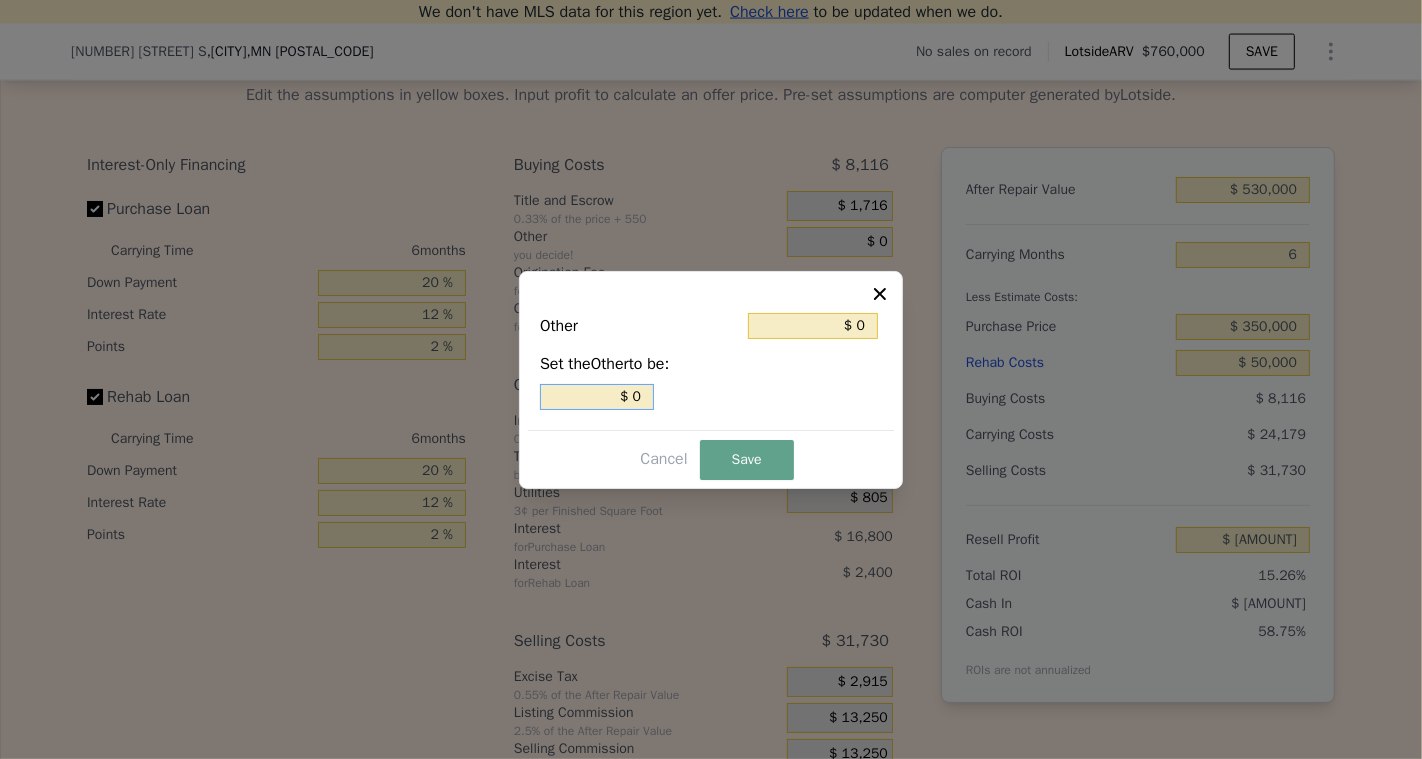 type 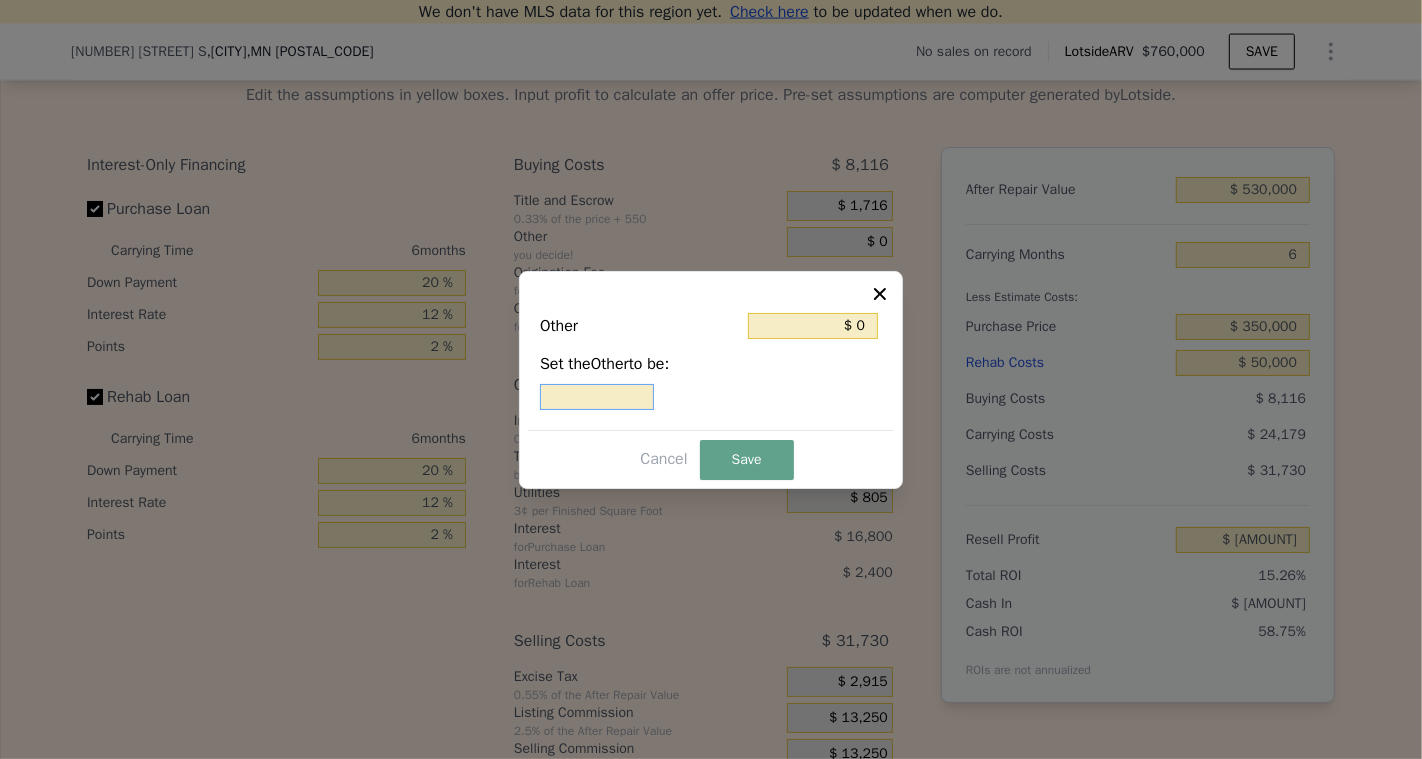 type on "$ 1" 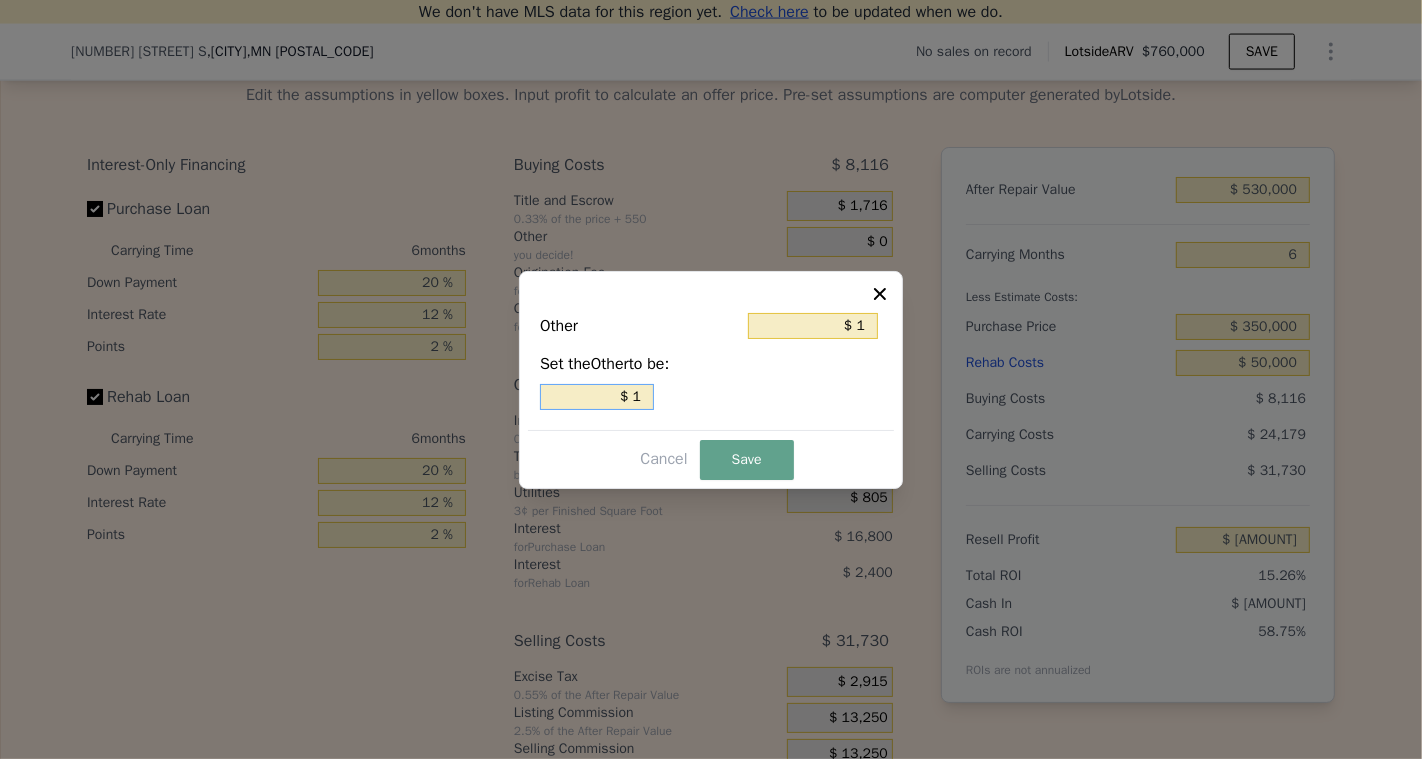 type on "$ 15" 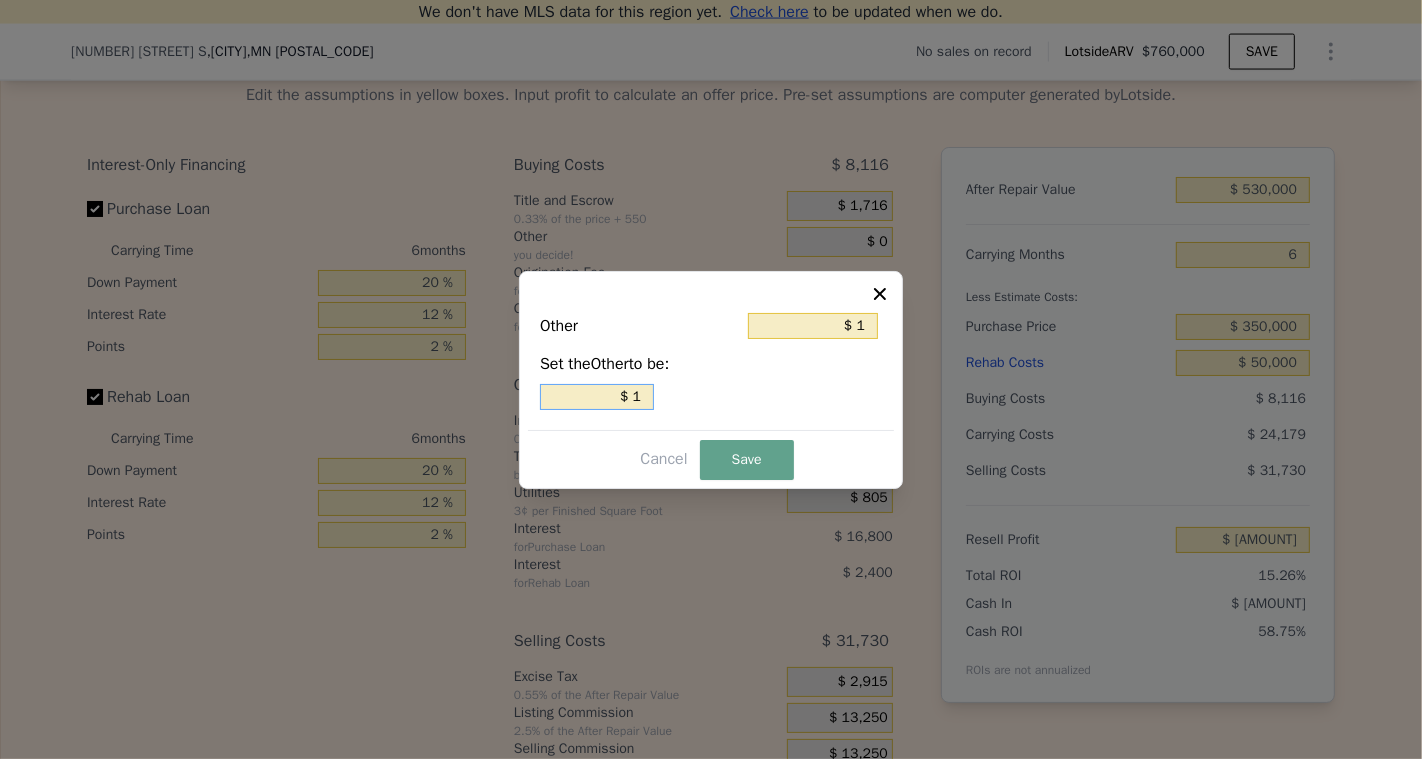 type on "$ 15" 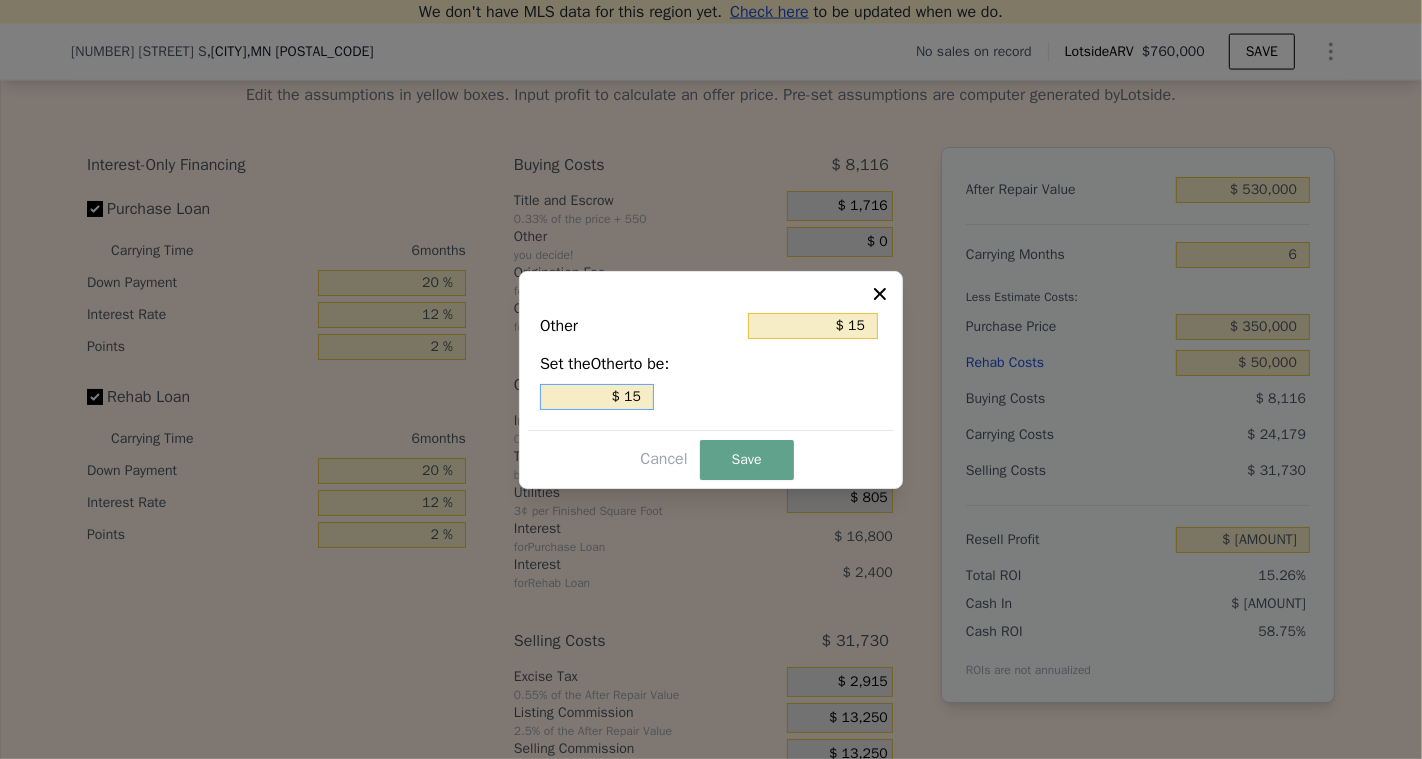 type on "$ 150" 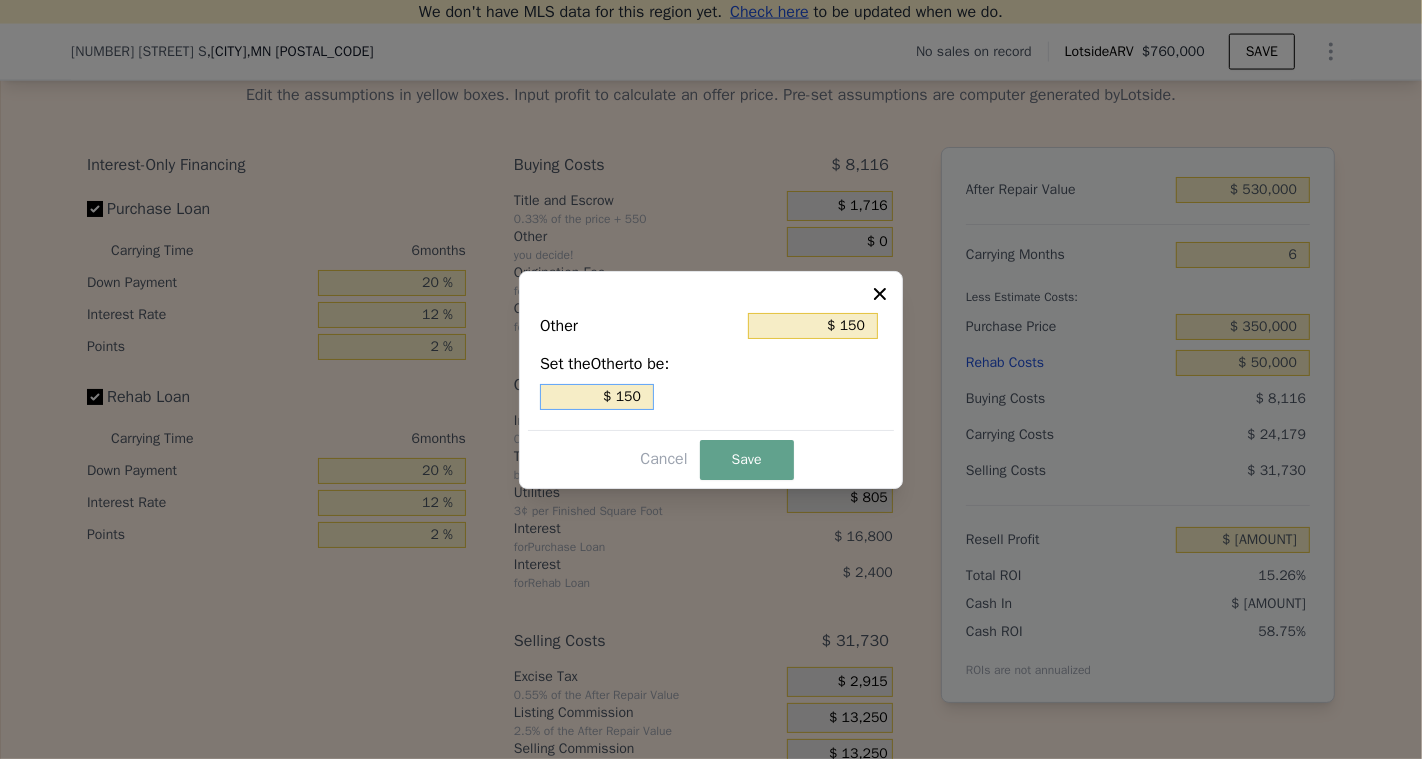 type on "$ 1,500" 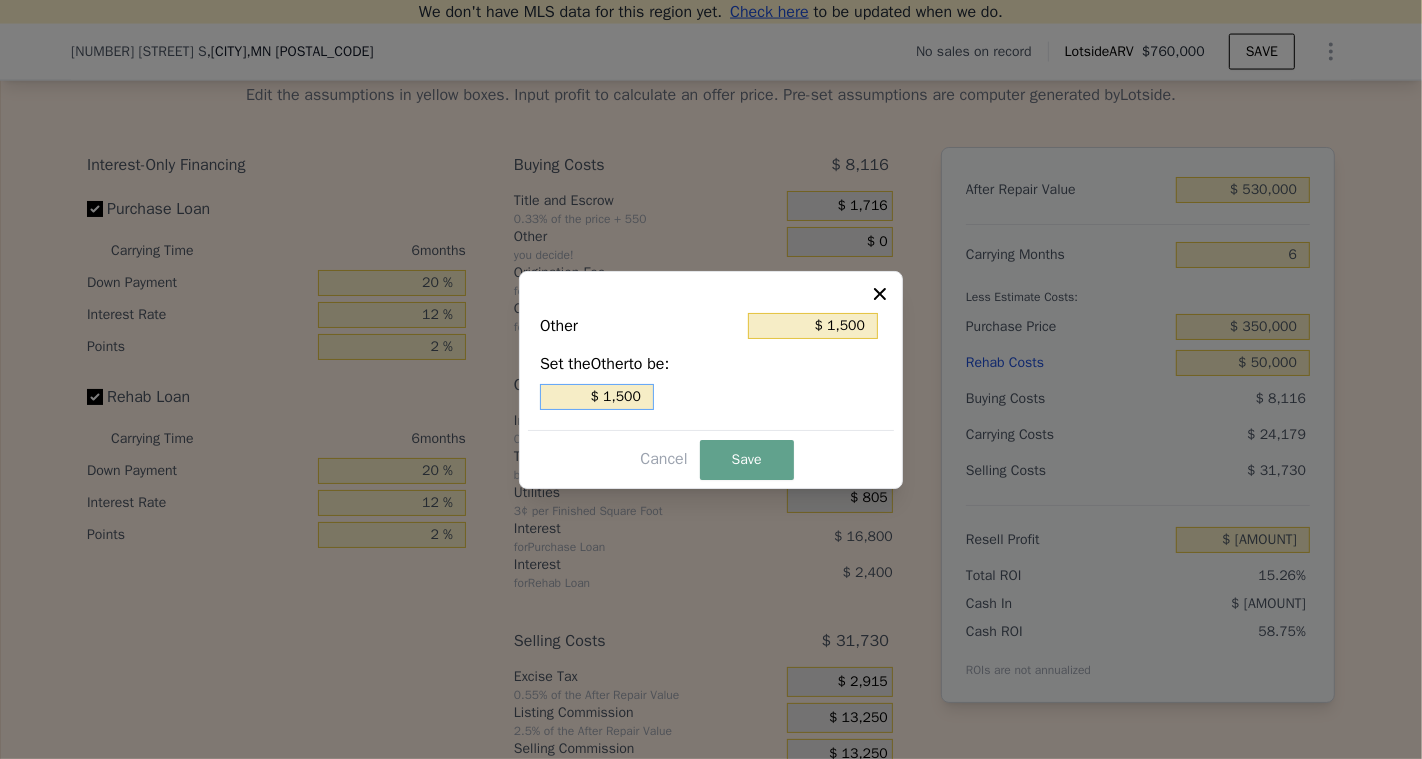 type on "$ 15,000" 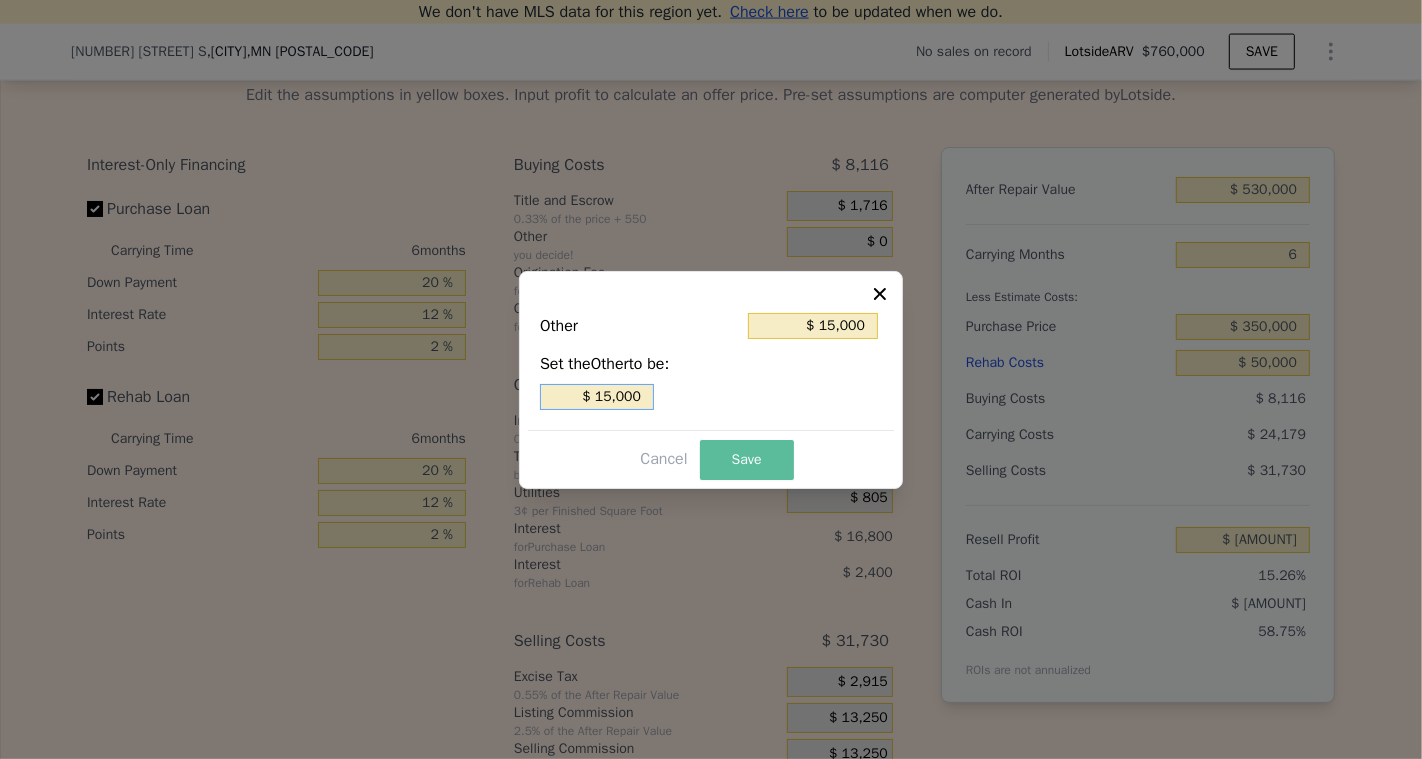 type on "$ 15,000" 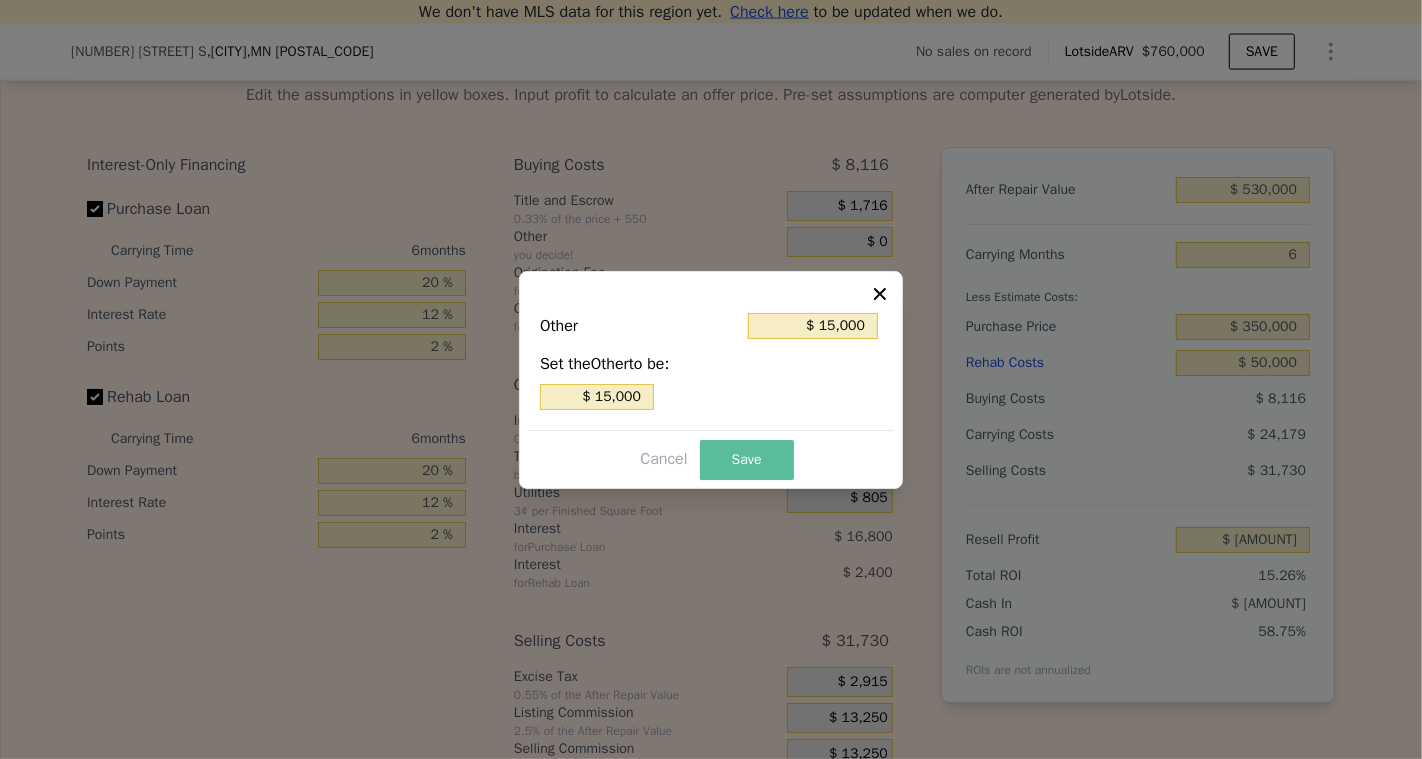 click on "Save" at bounding box center [747, 460] 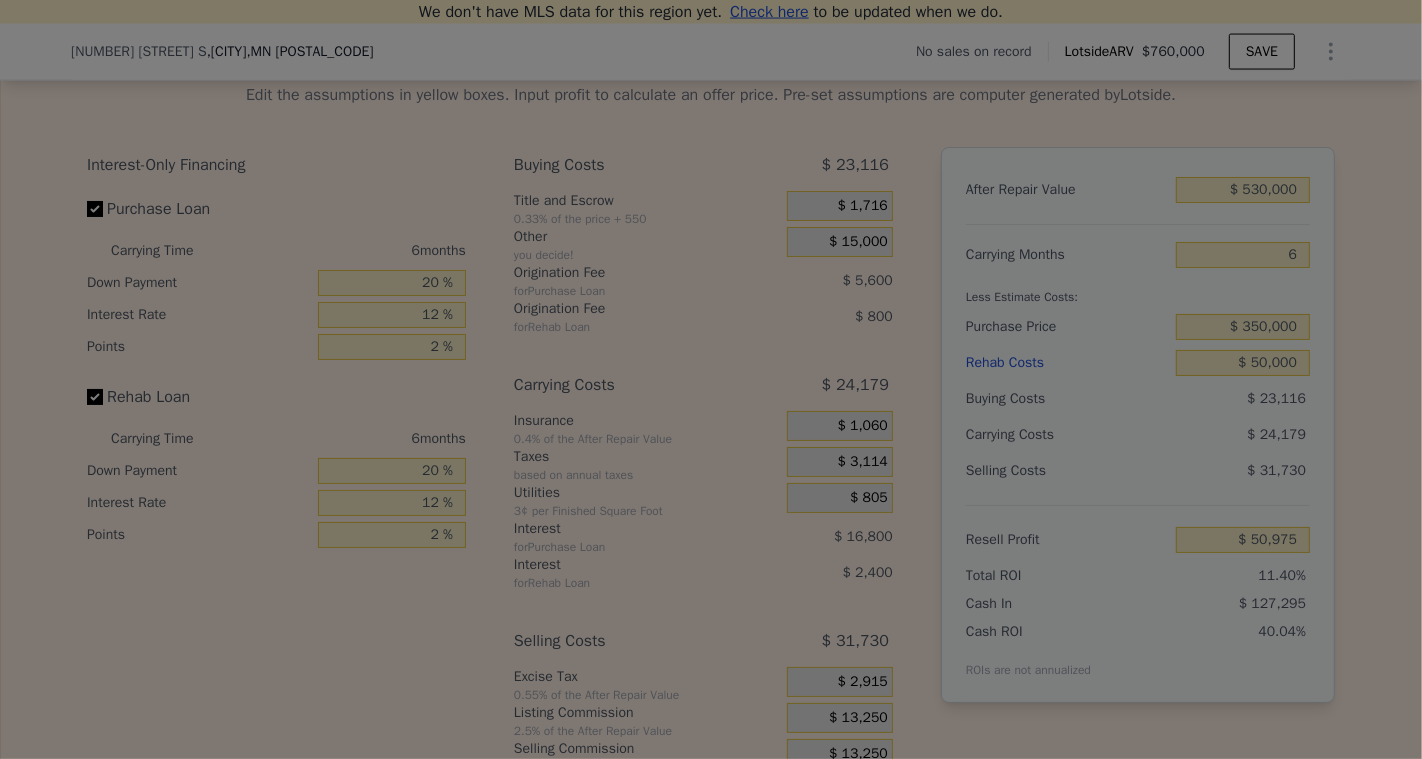 type on "$ 50,975" 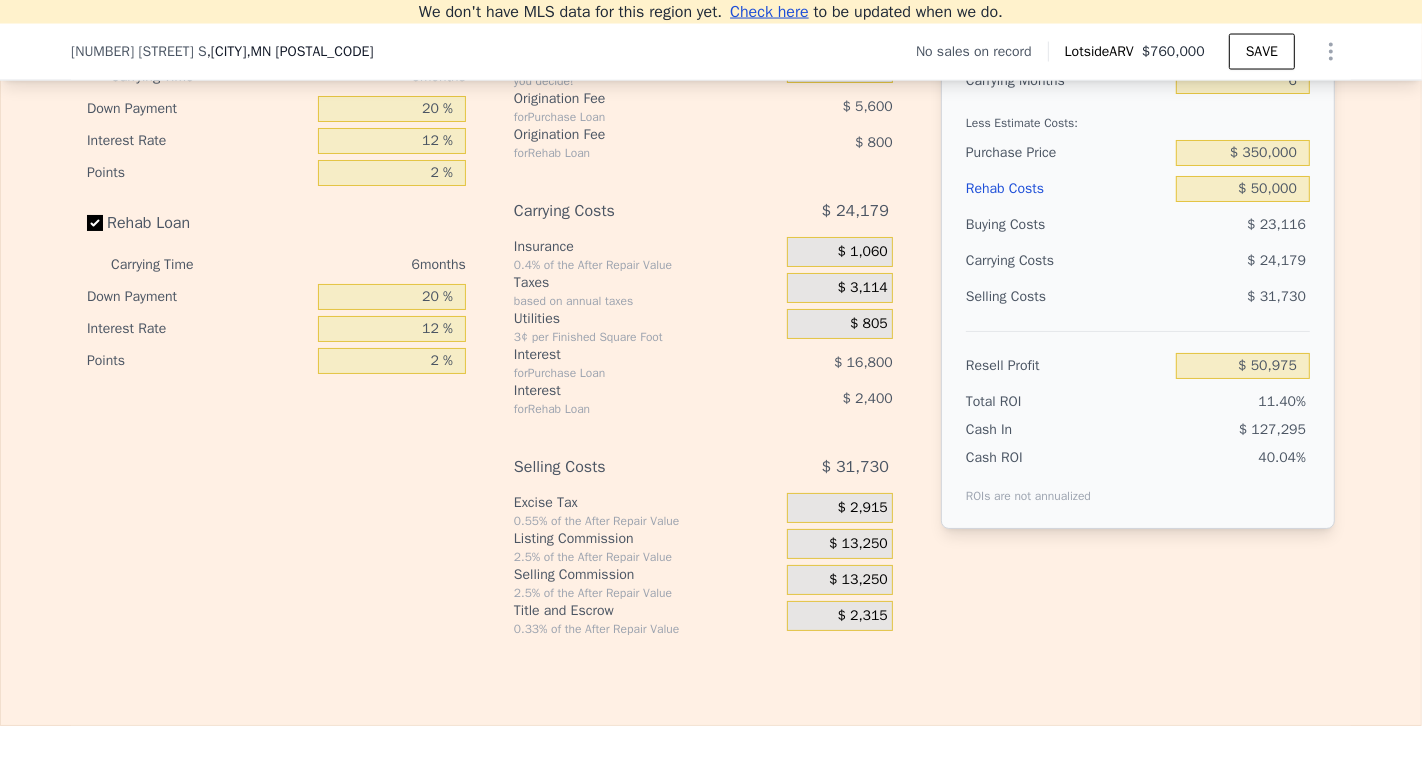 scroll, scrollTop: 3026, scrollLeft: 0, axis: vertical 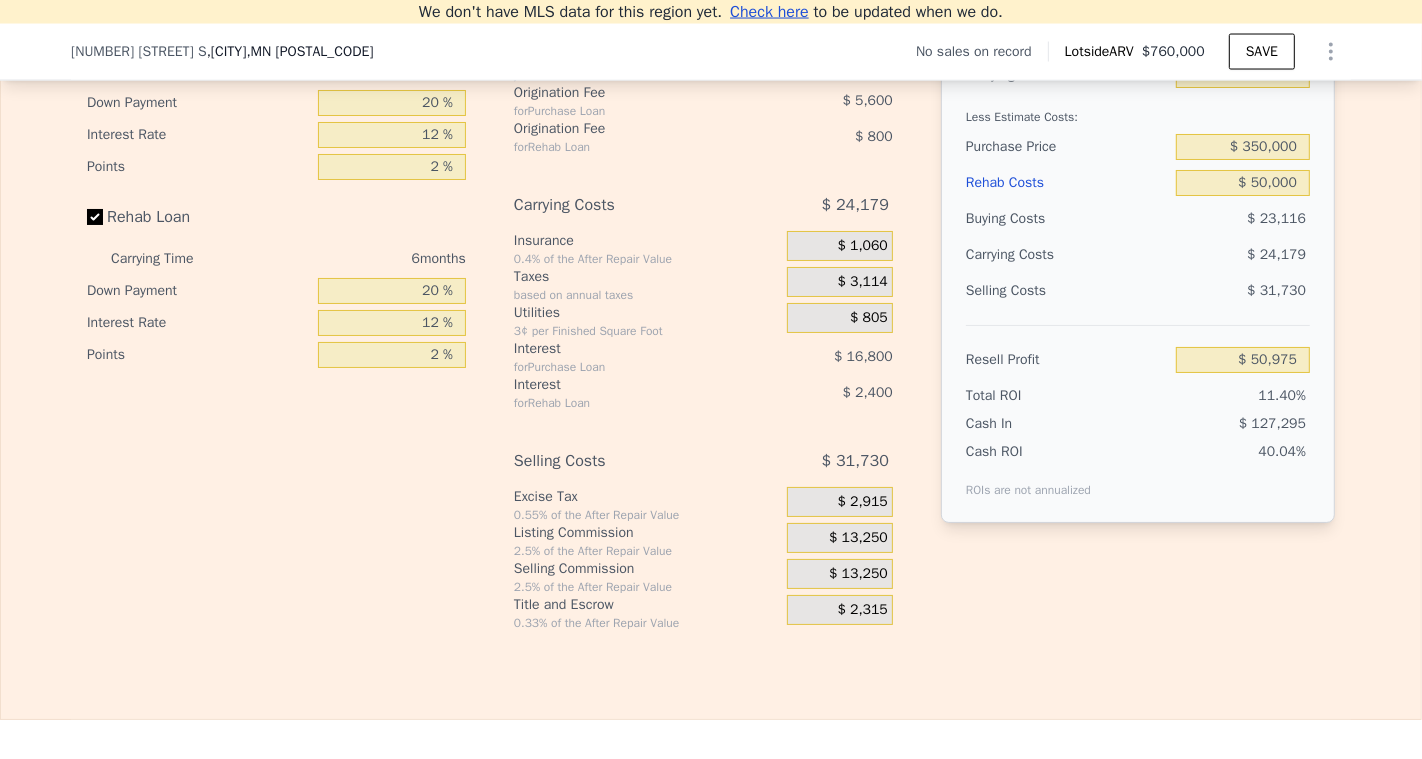 click on "$ 13,250" at bounding box center (858, 538) 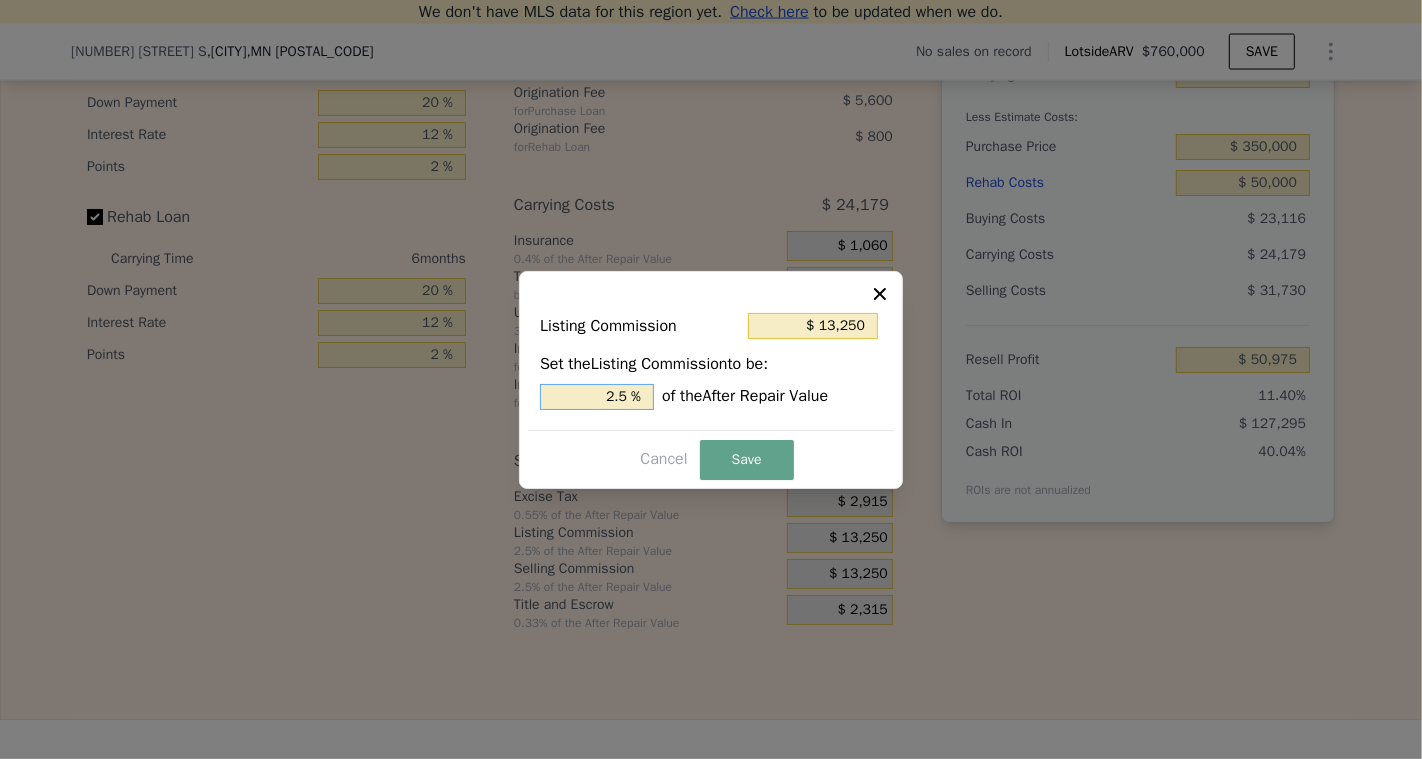 click on "2.5 %" at bounding box center [597, 397] 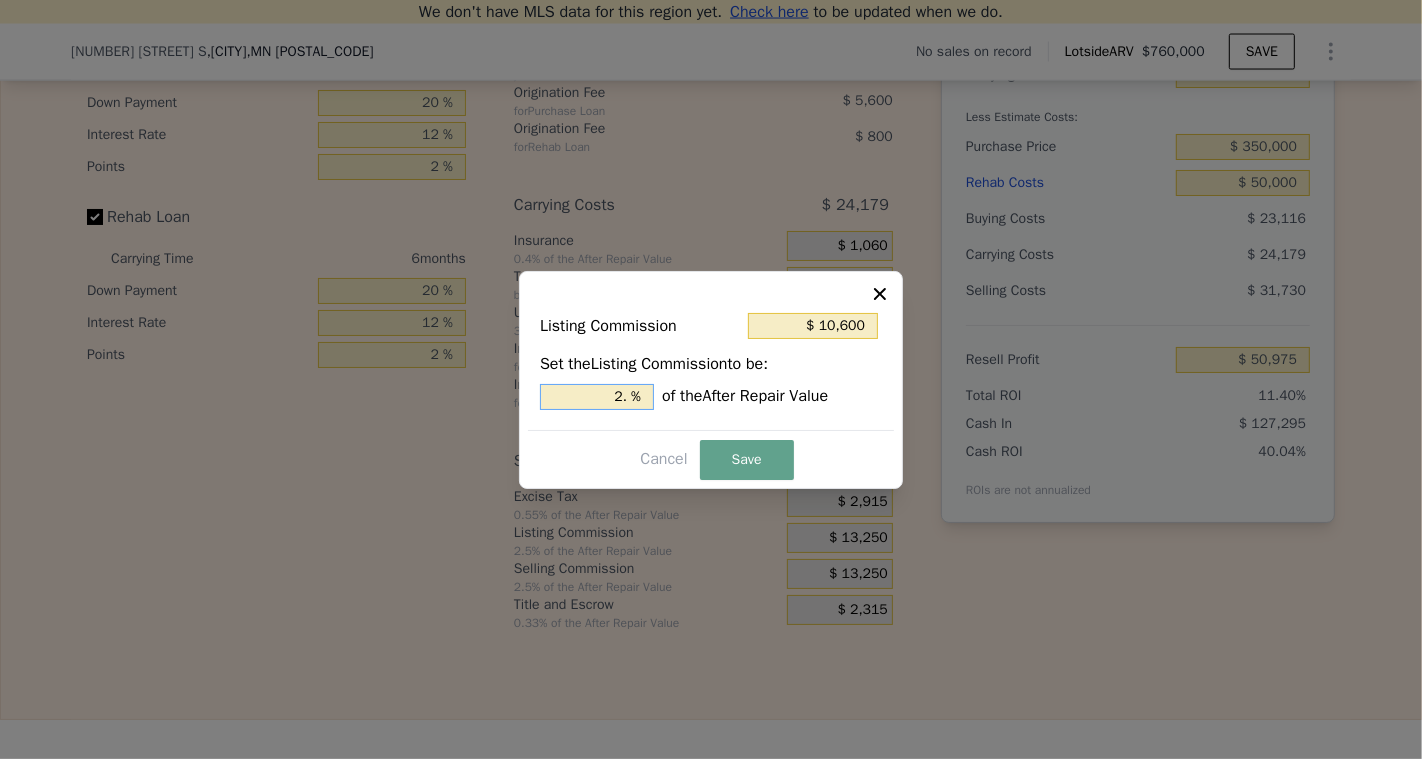 type on "$ 14,310" 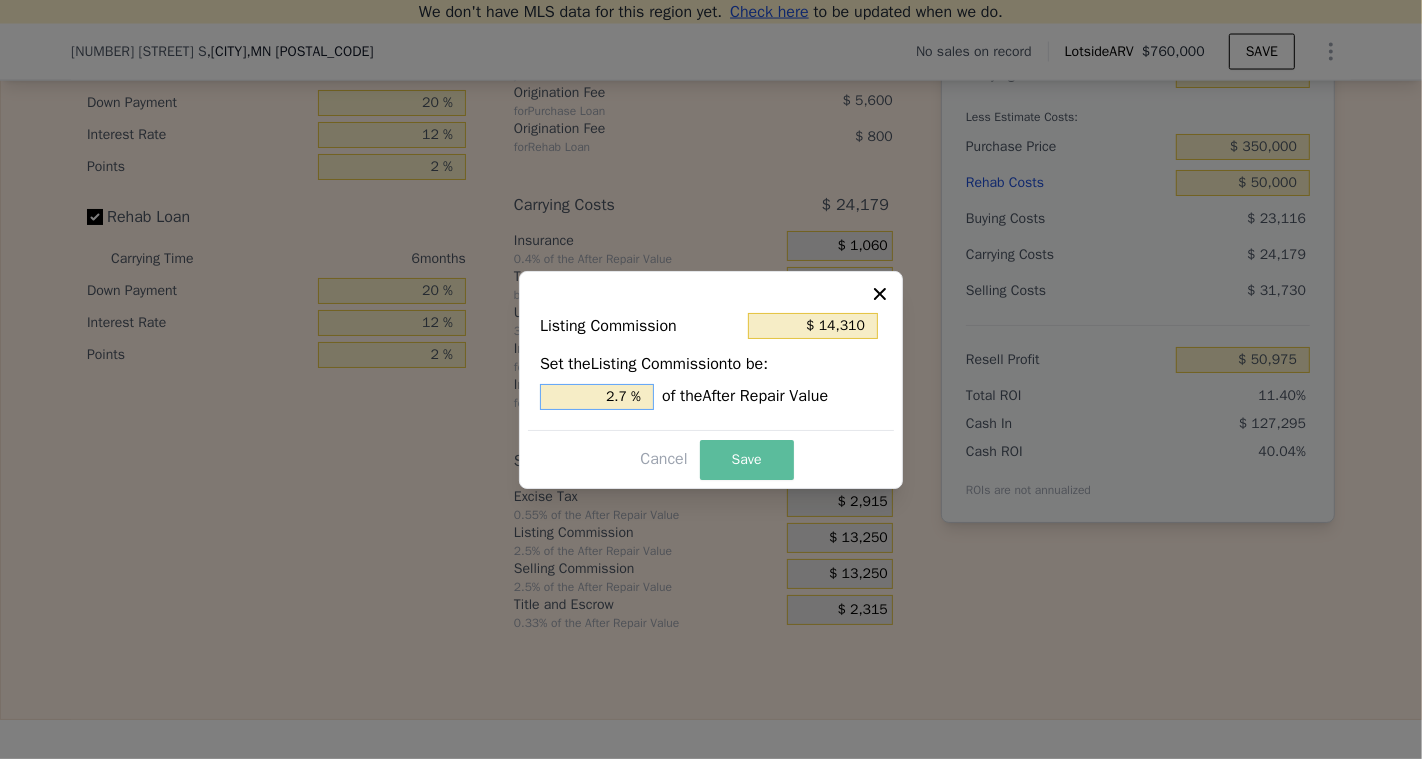 type on "2.7 %" 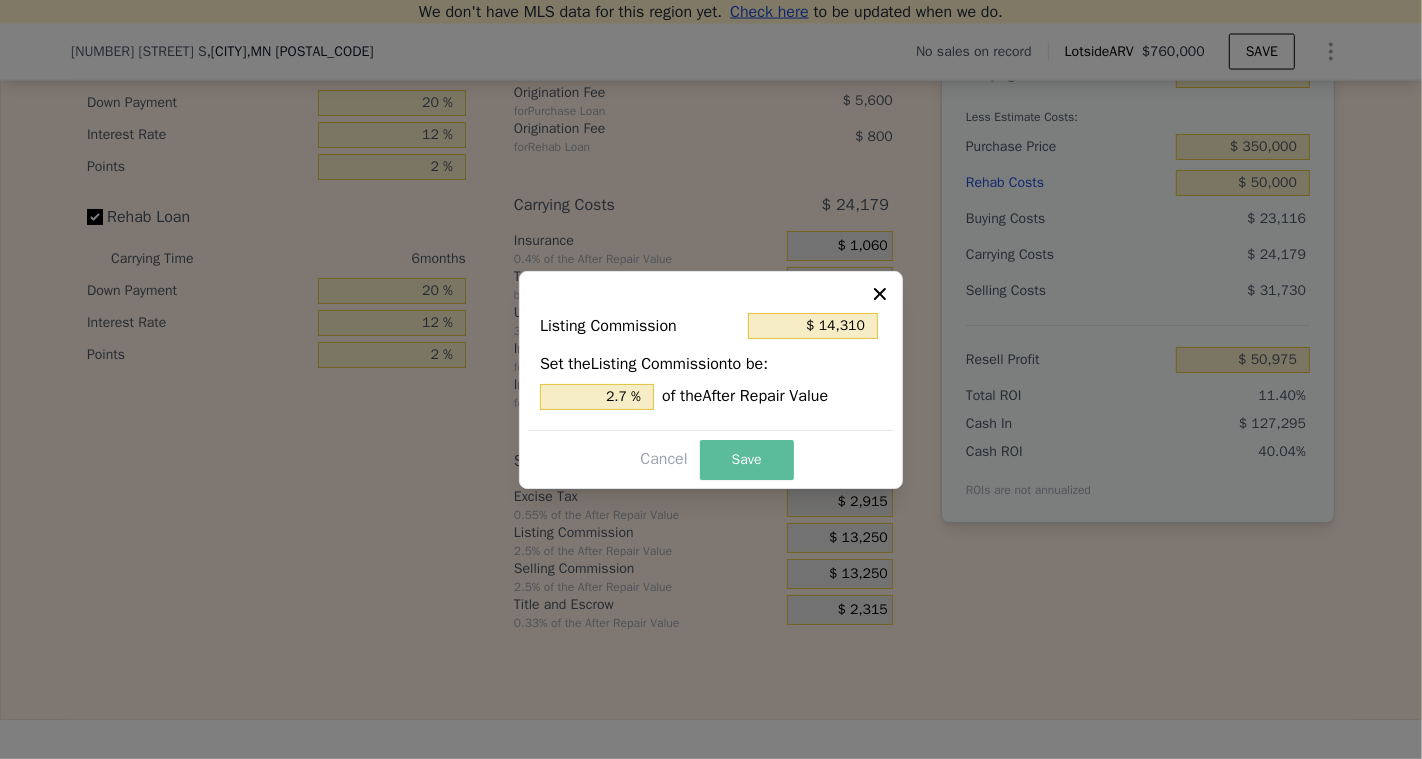 click on "Save" at bounding box center (747, 460) 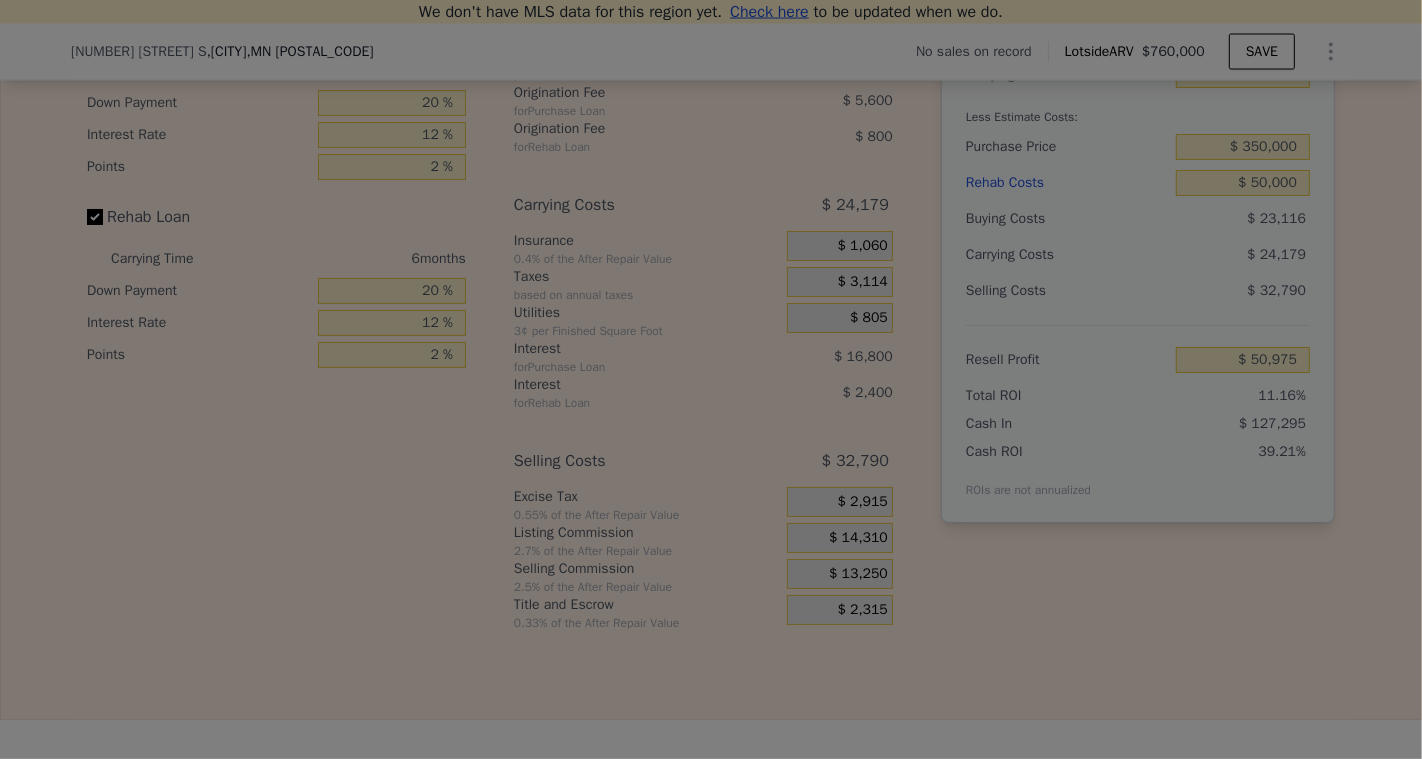 type on "$ 49,915" 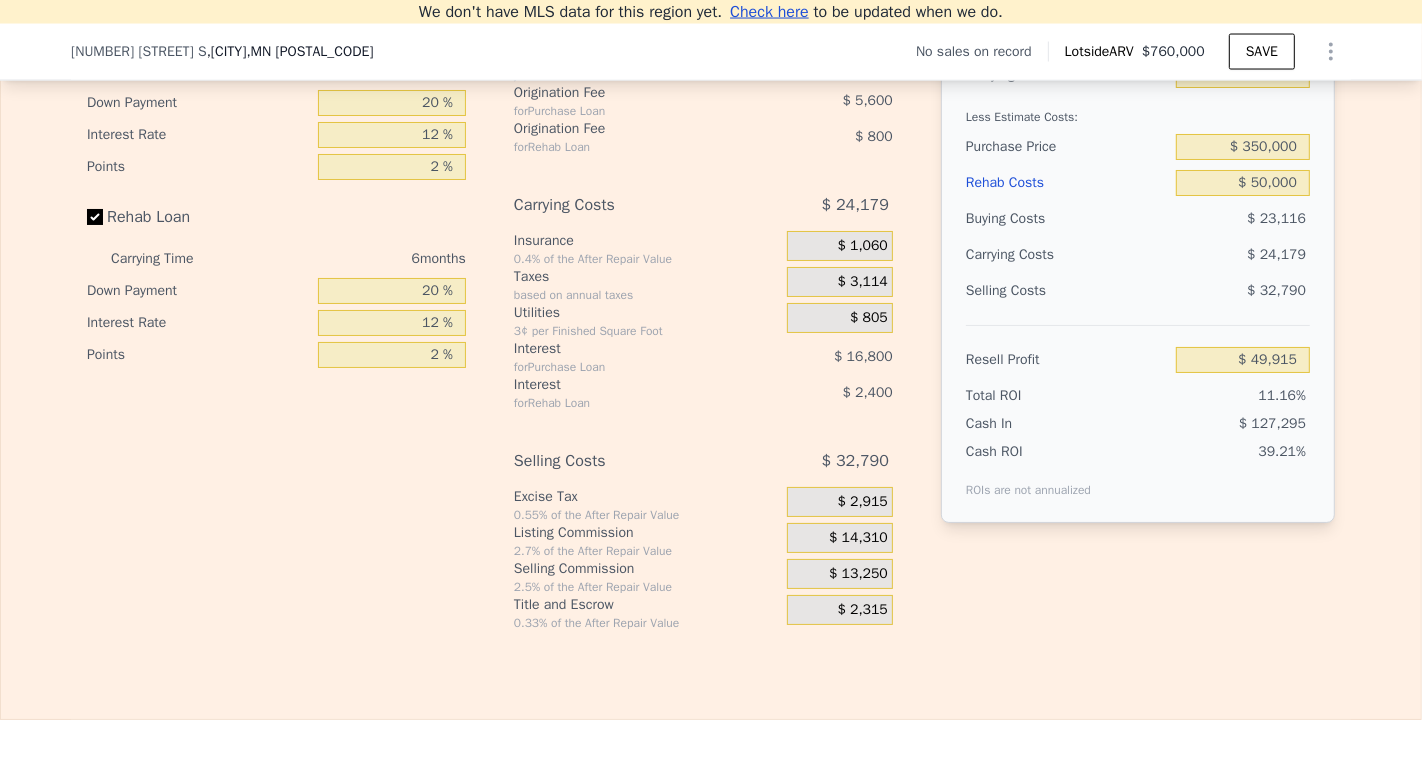 click on "$ 13,250" at bounding box center [858, 574] 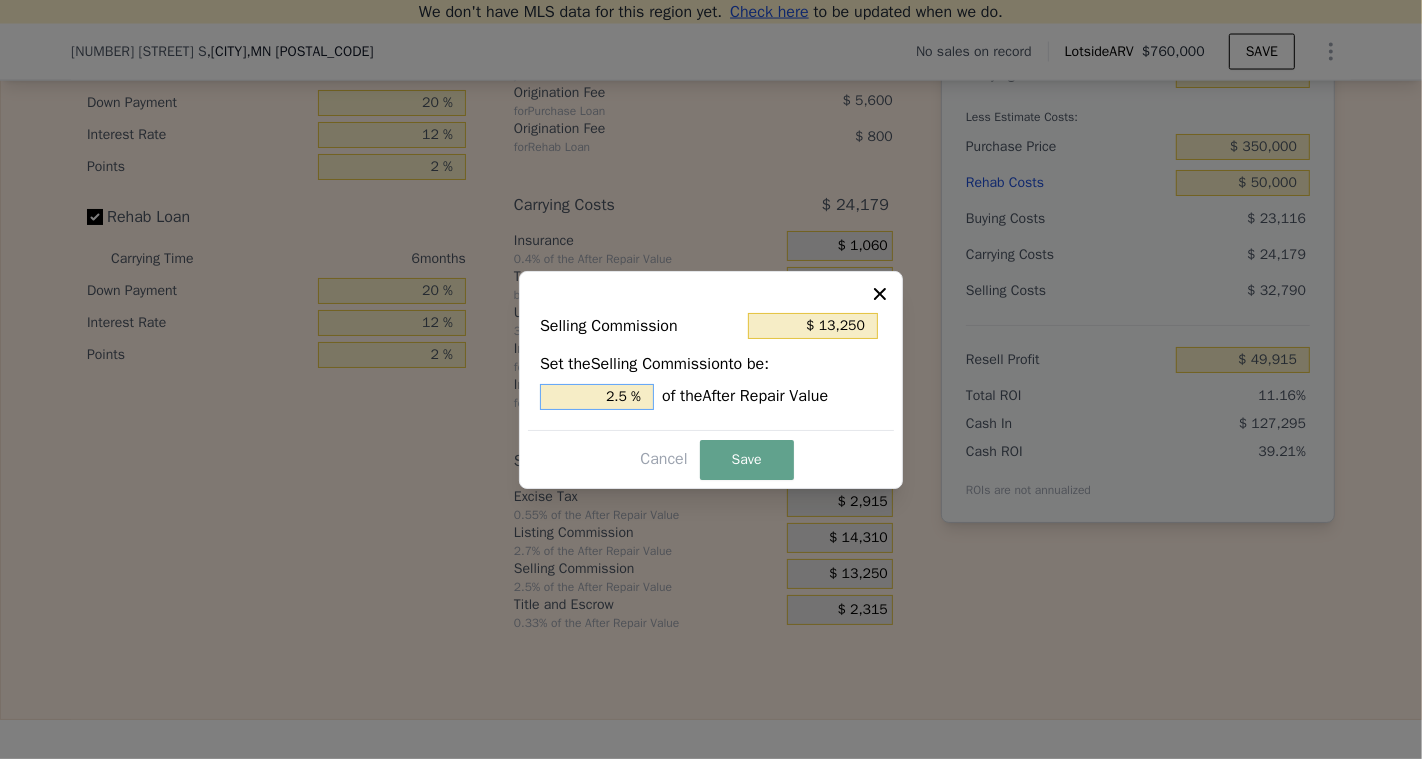 click on "2.5 %" at bounding box center (597, 397) 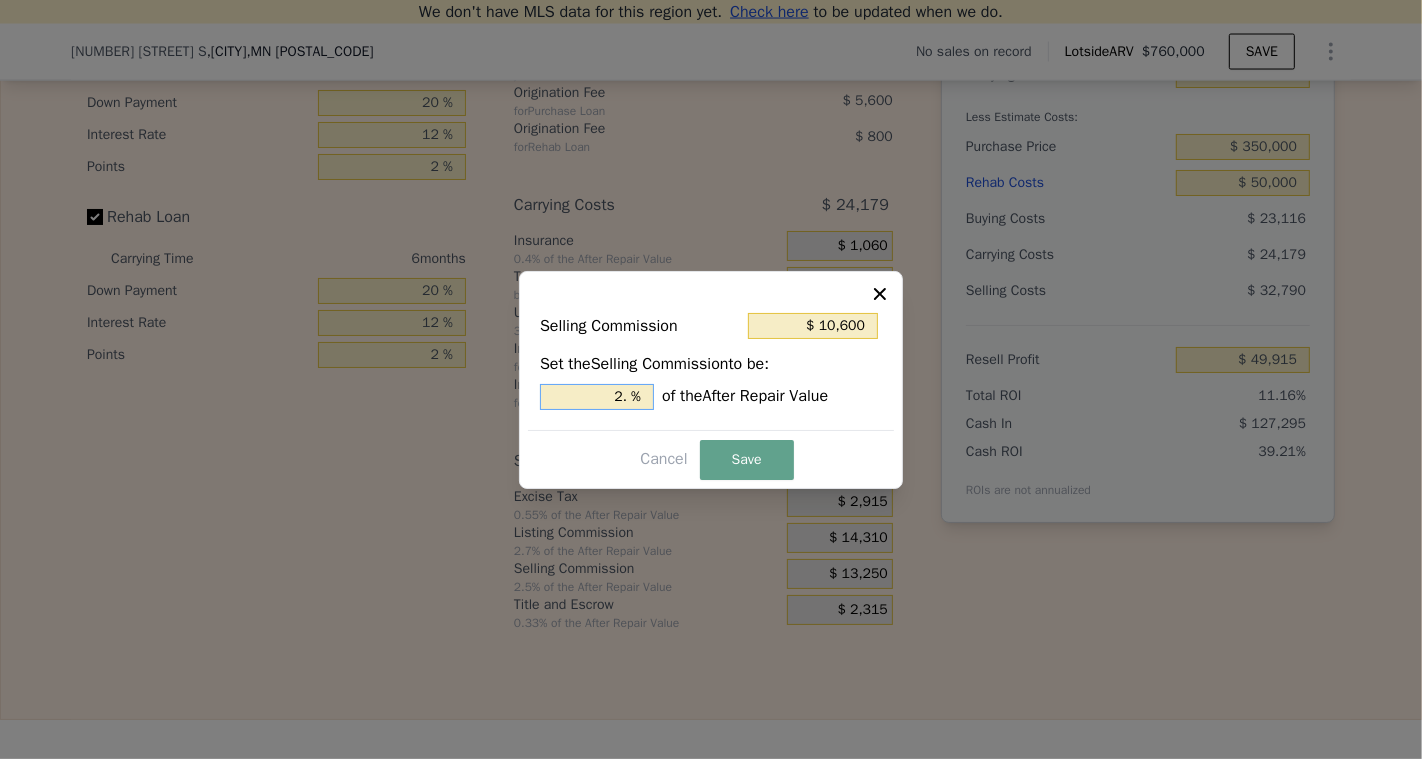 type on "2.7 %" 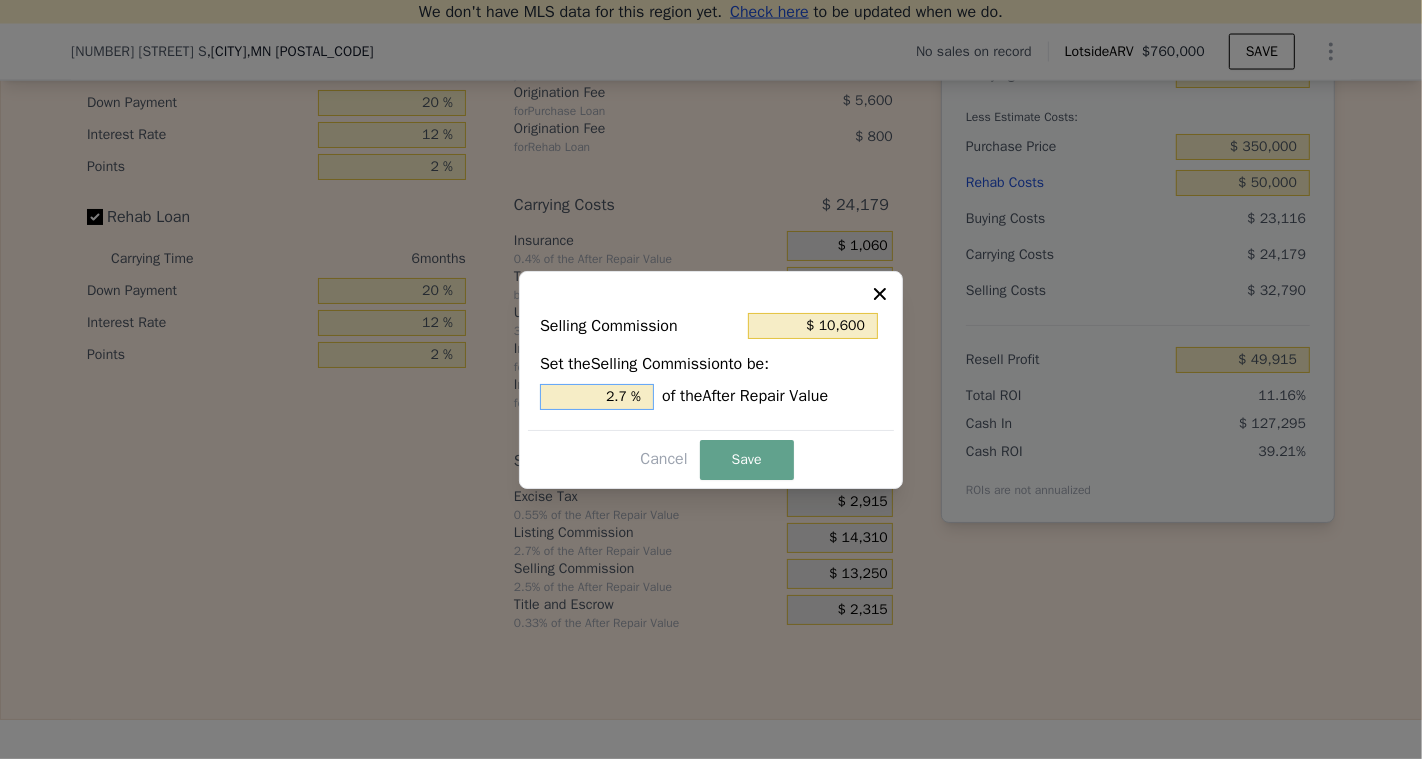 type on "$ 14,310" 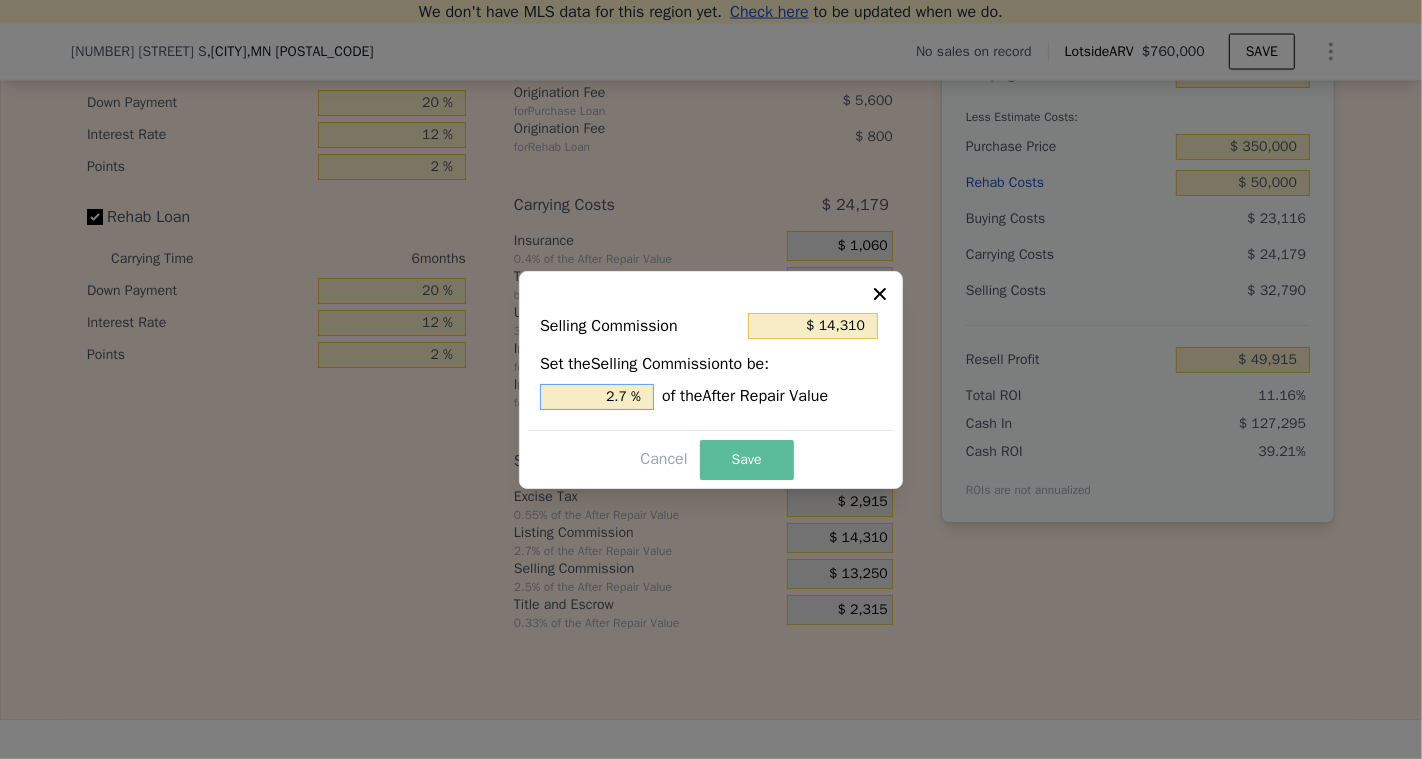 type on "2.7 %" 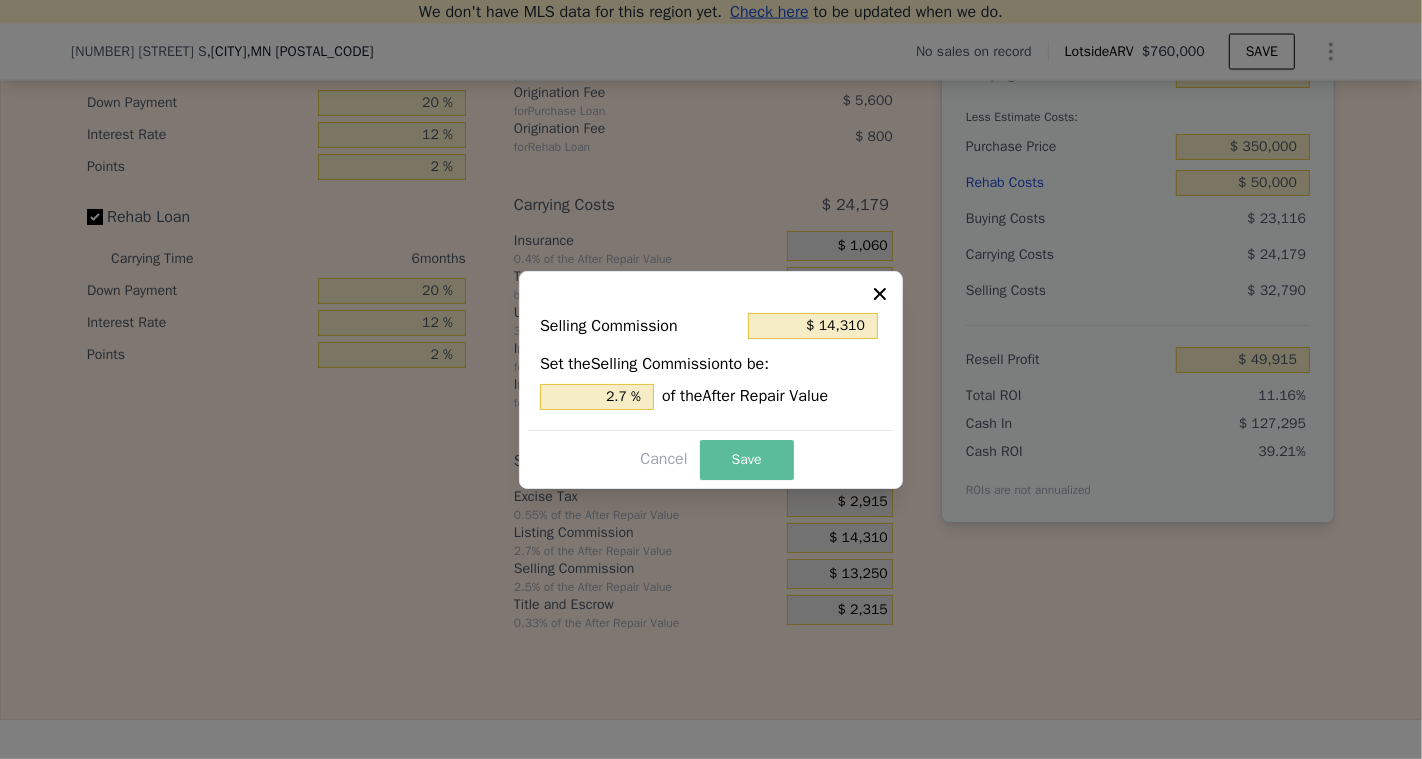 click on "Save" at bounding box center [747, 460] 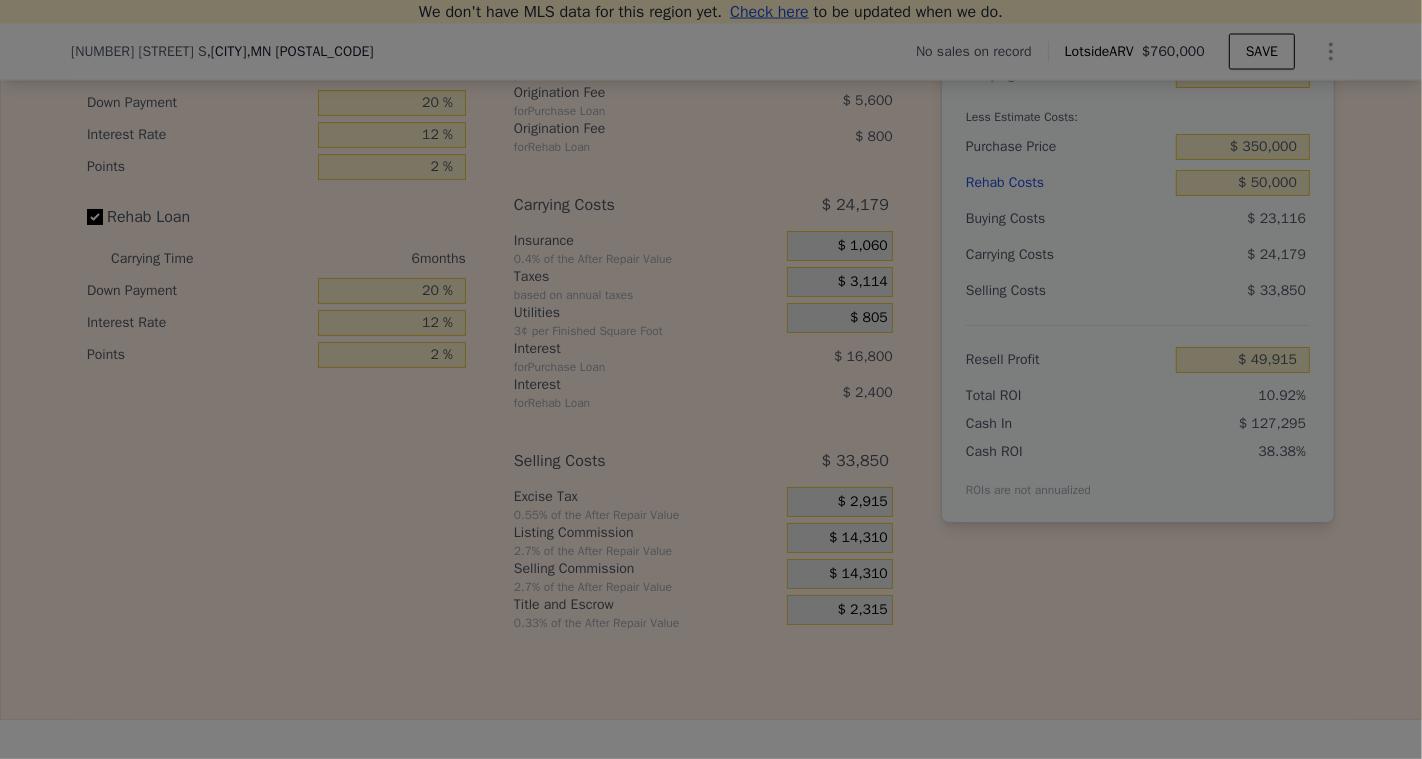 type on "$ 48,855" 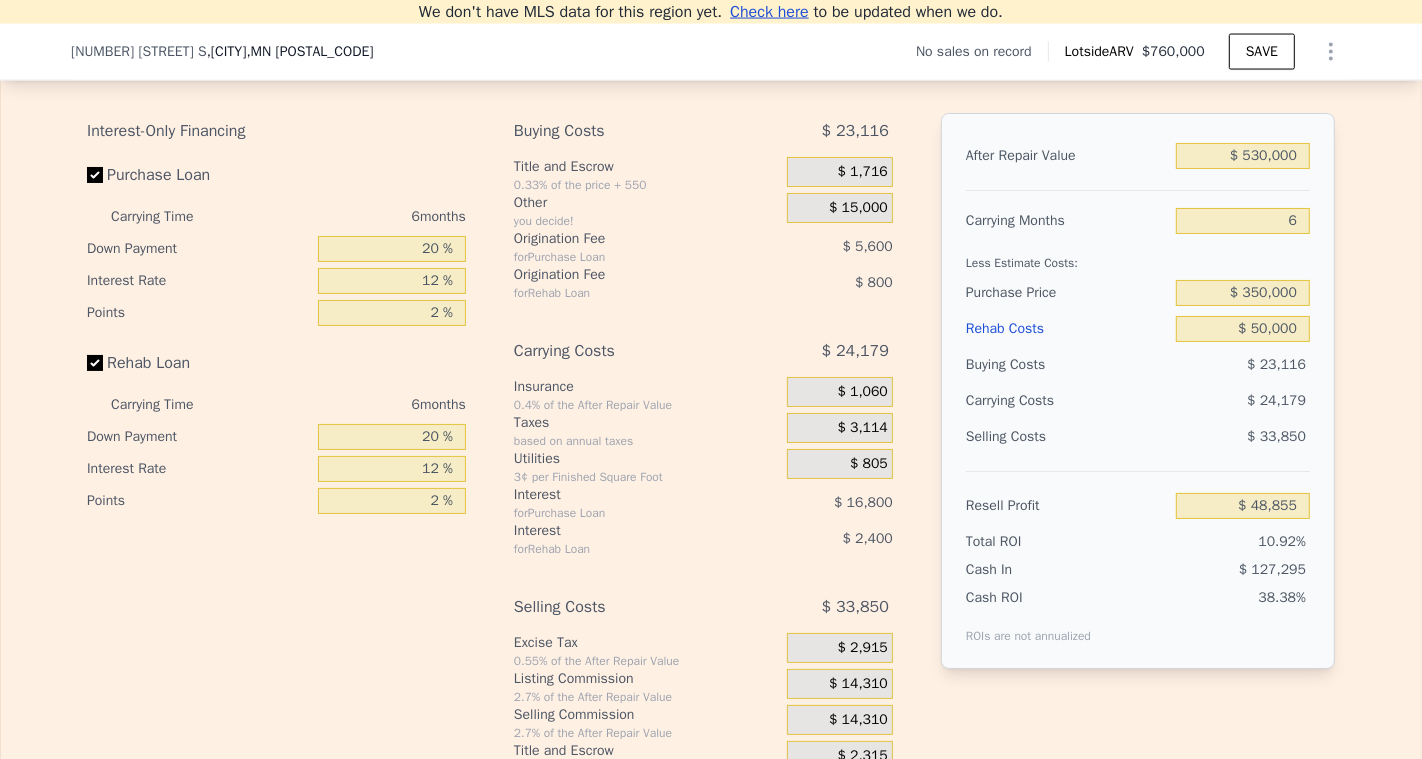 scroll, scrollTop: 2878, scrollLeft: 0, axis: vertical 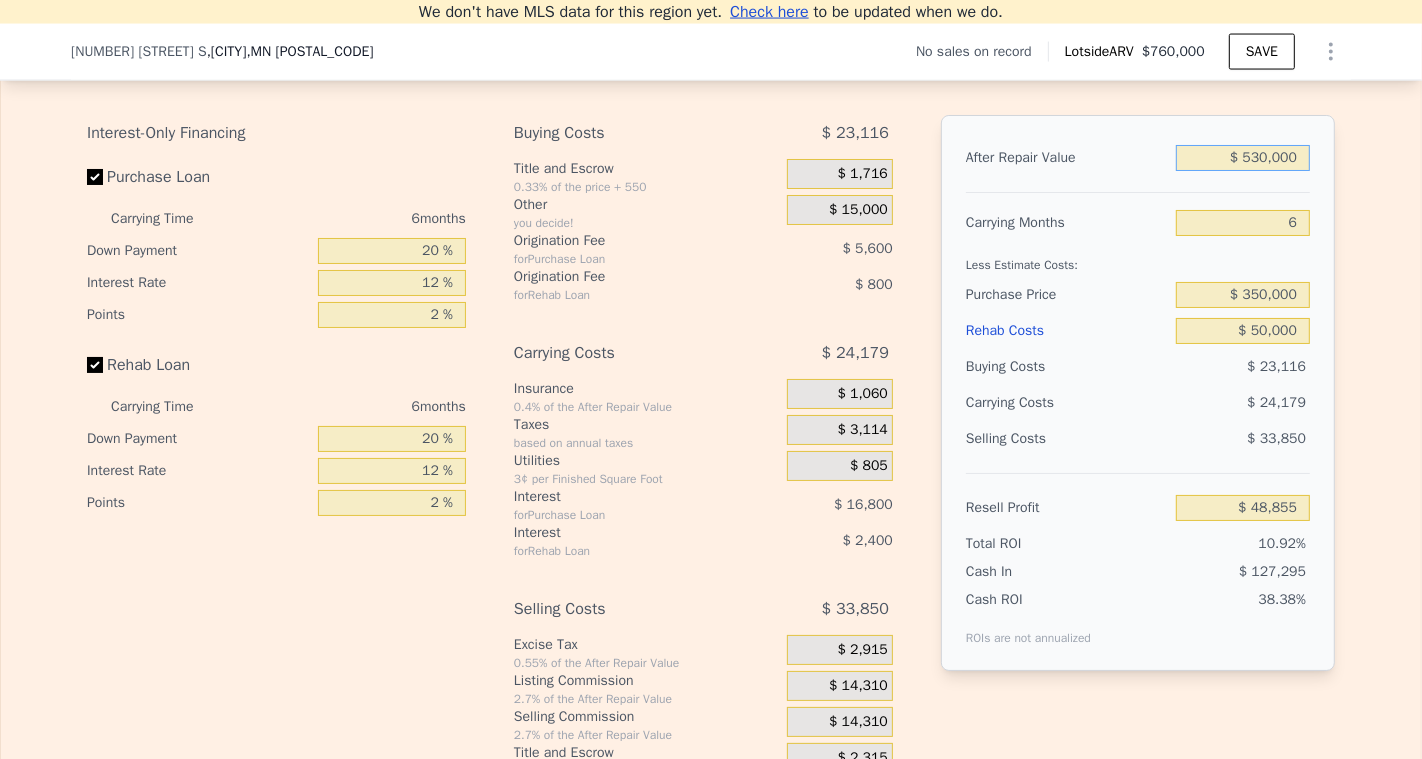 click on "$ 530,000" at bounding box center [1243, 158] 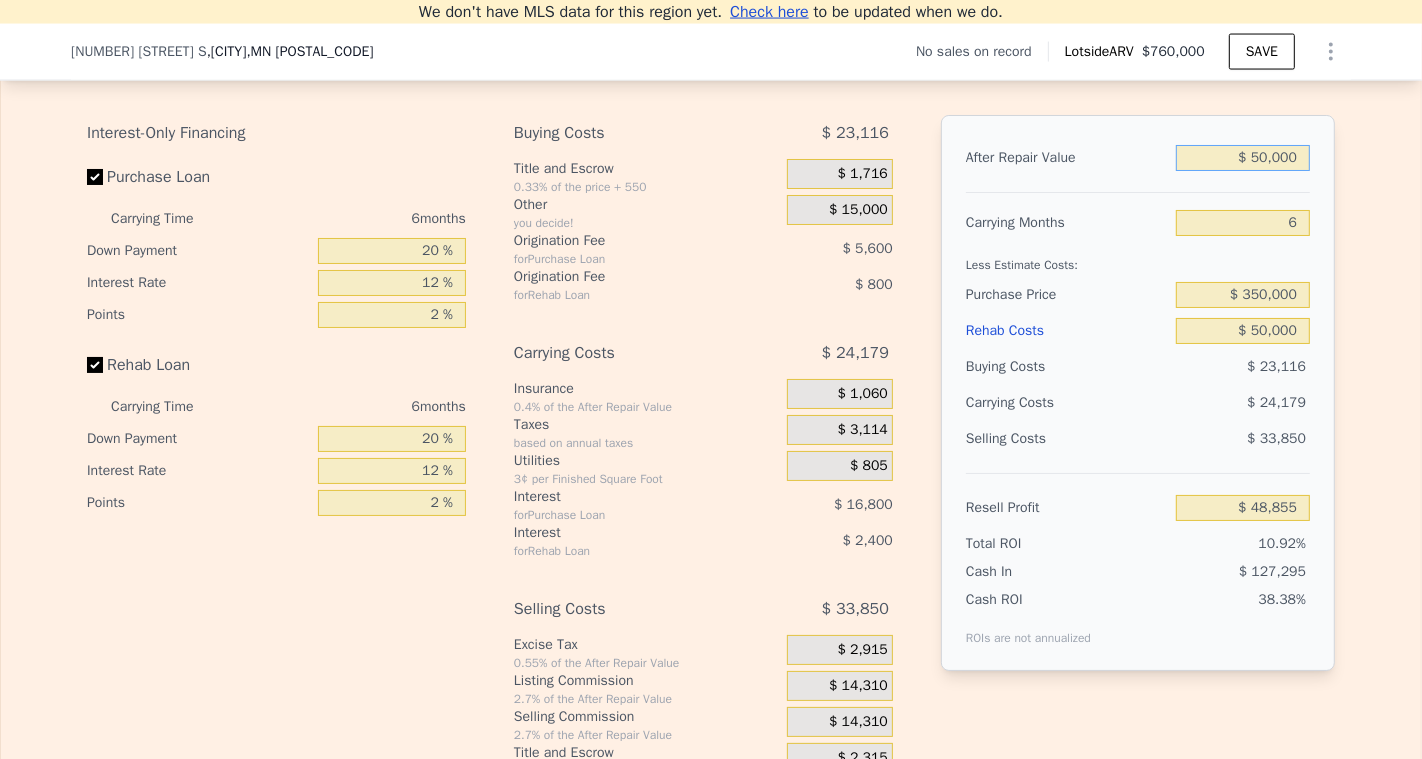 type on "$ 510,000" 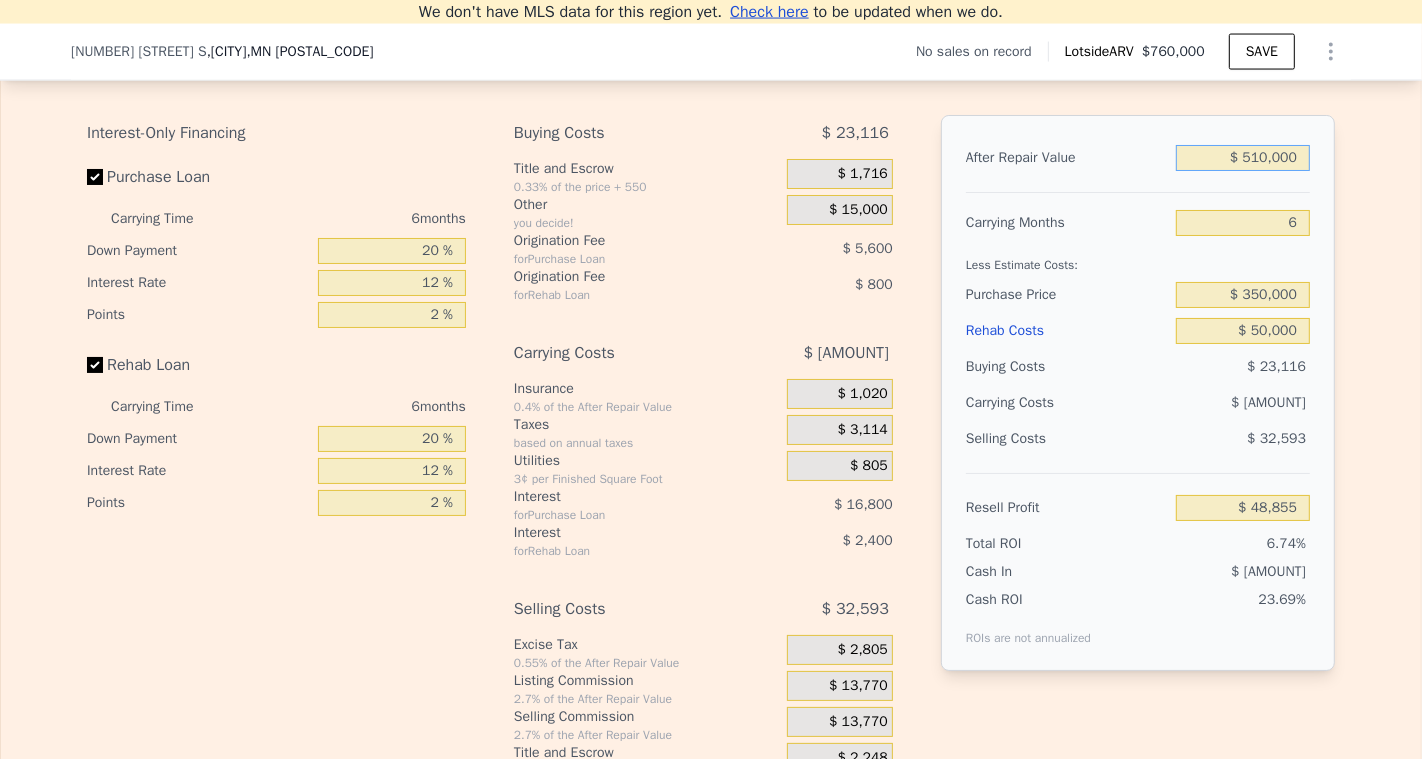 type on "$ 30,152" 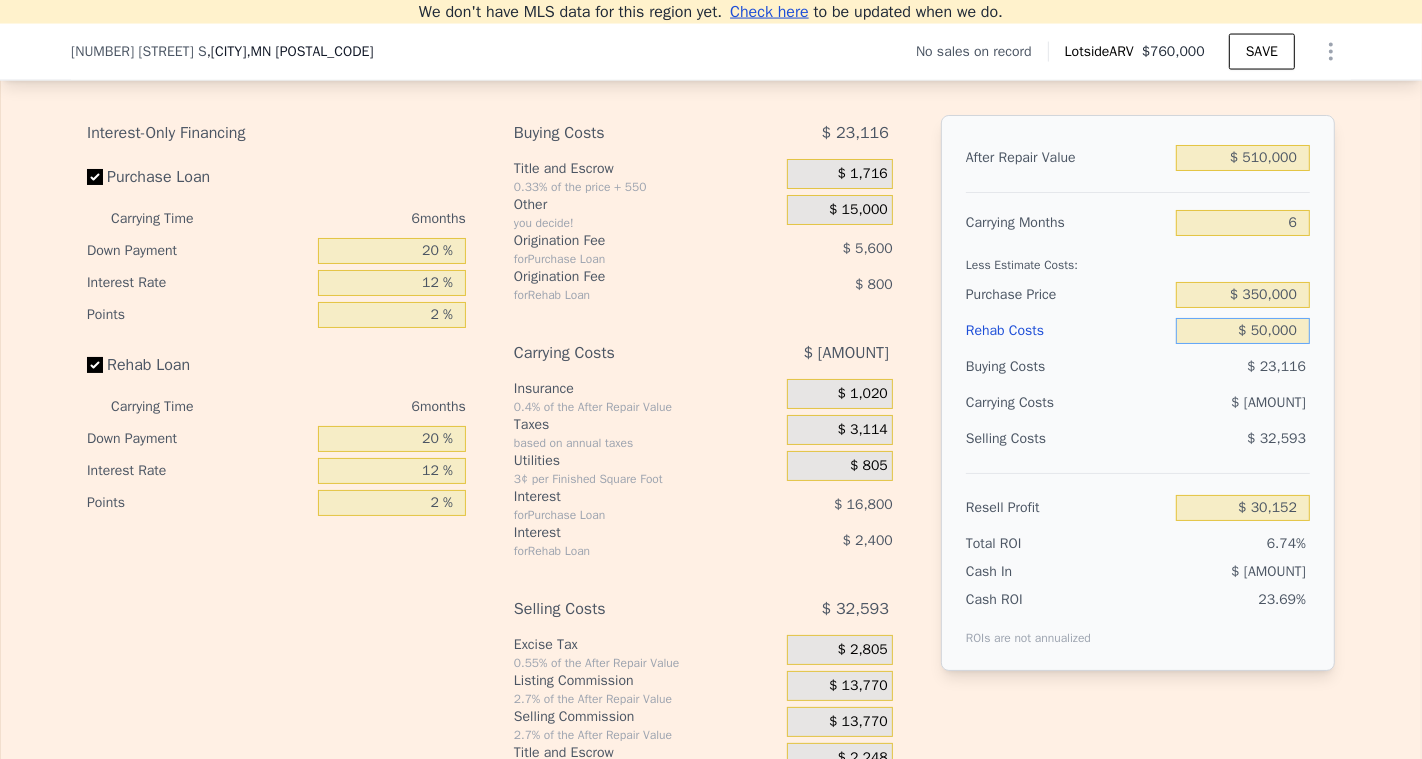 click on "$ 50,000" at bounding box center [1243, 331] 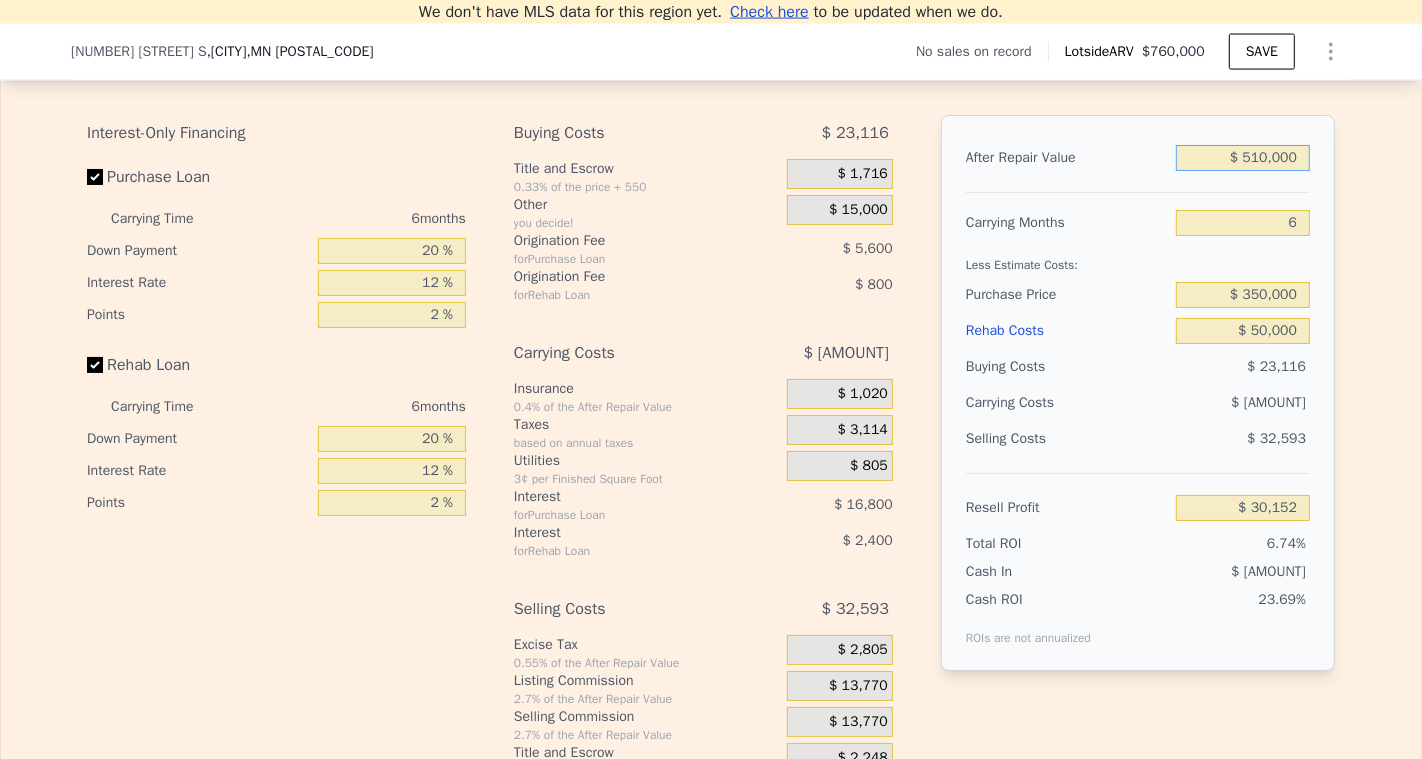click on "$ 510,000" at bounding box center [1243, 158] 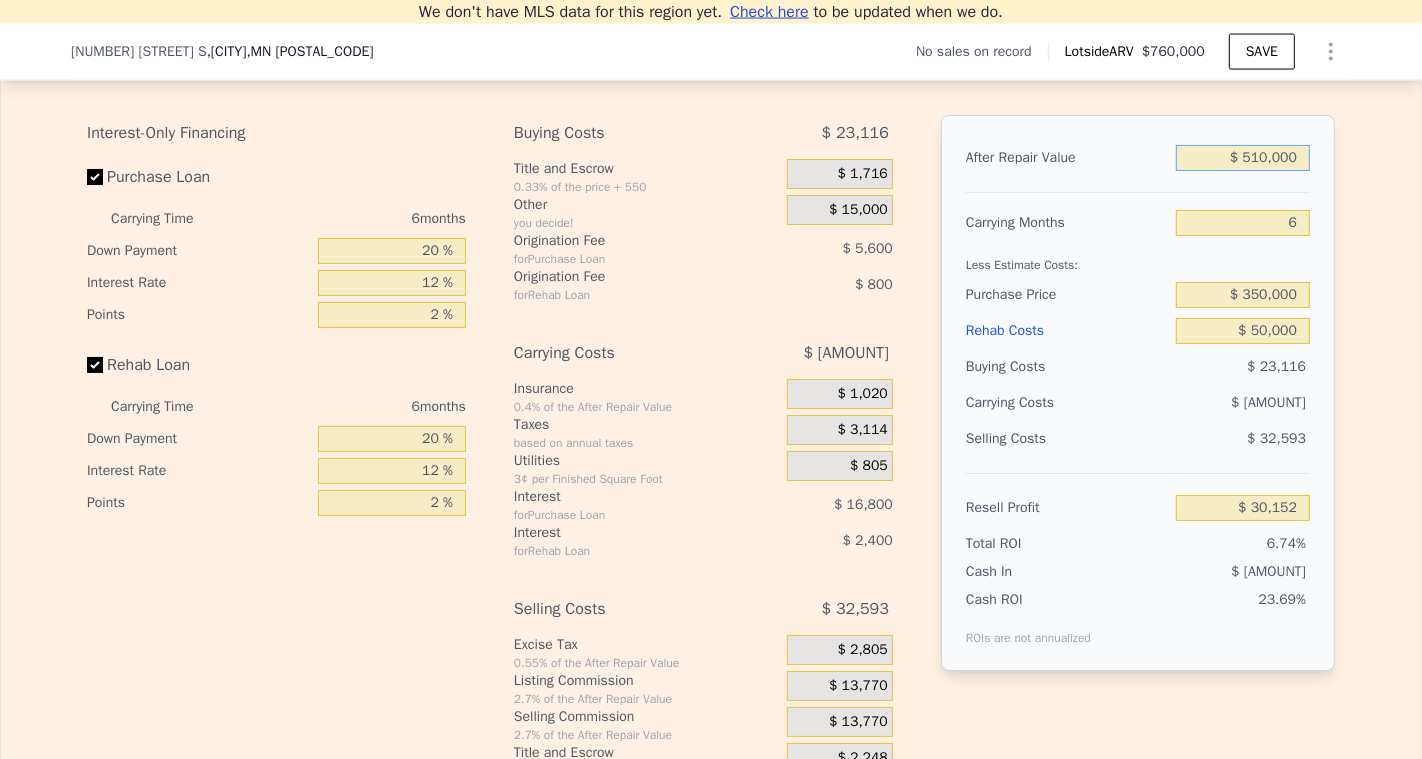 type on "$ 50,000" 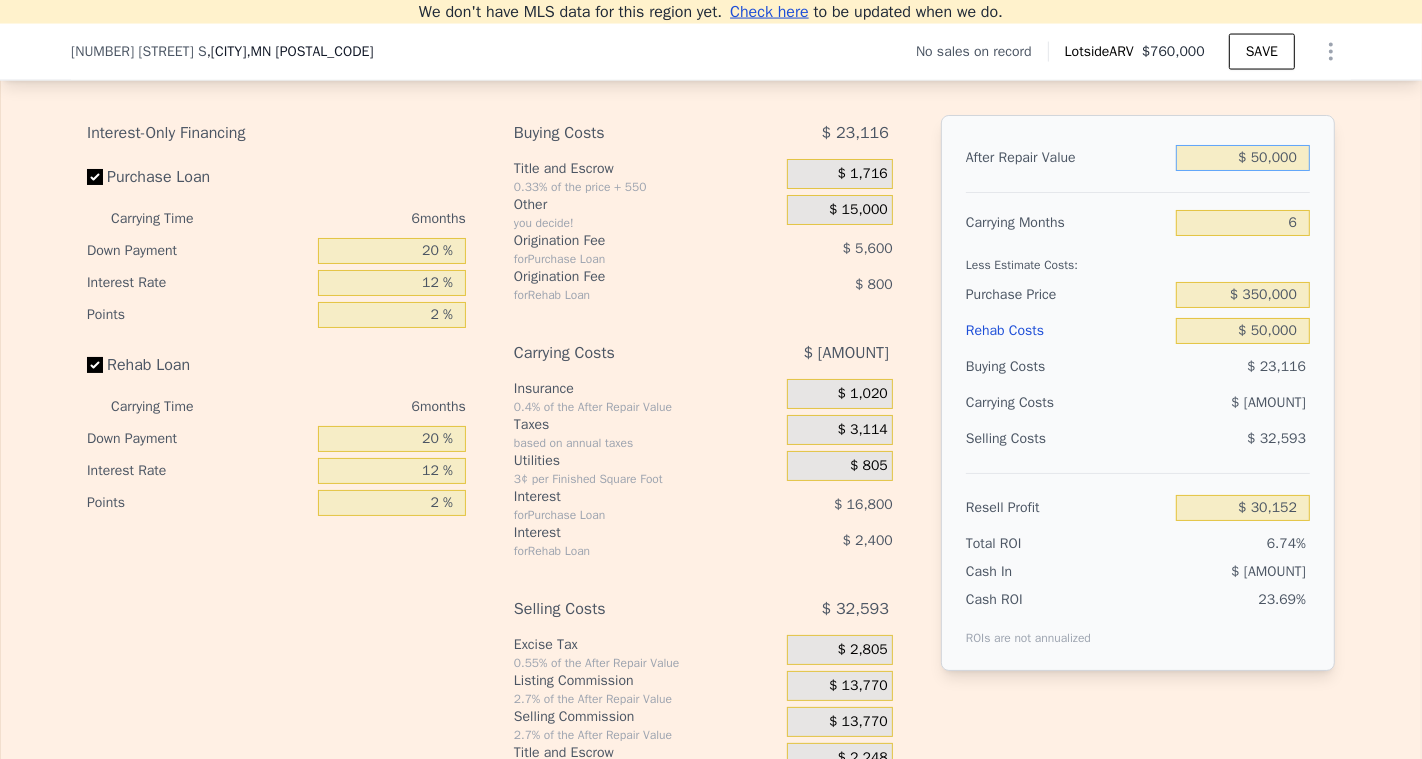 type on "-$ [AMOUNT]" 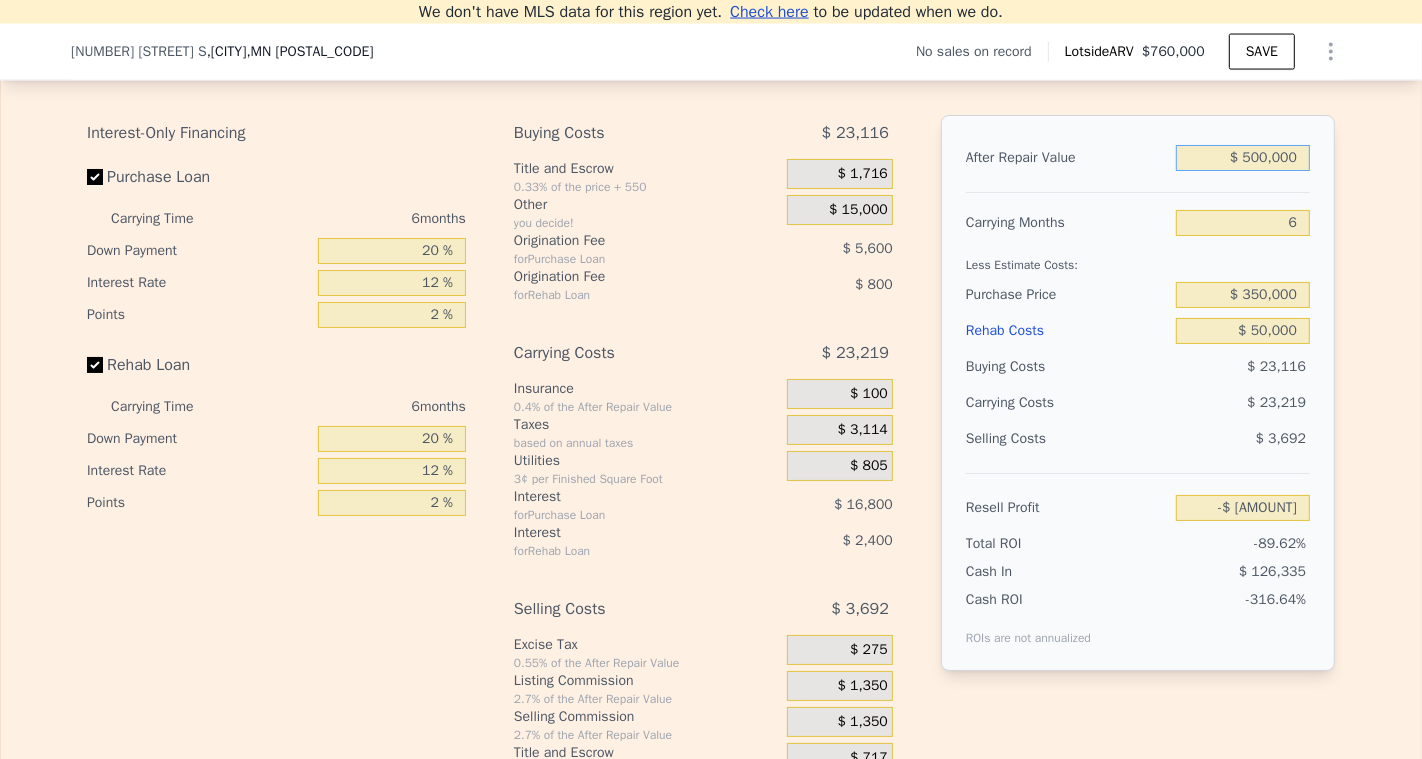 type on "$ 500,000" 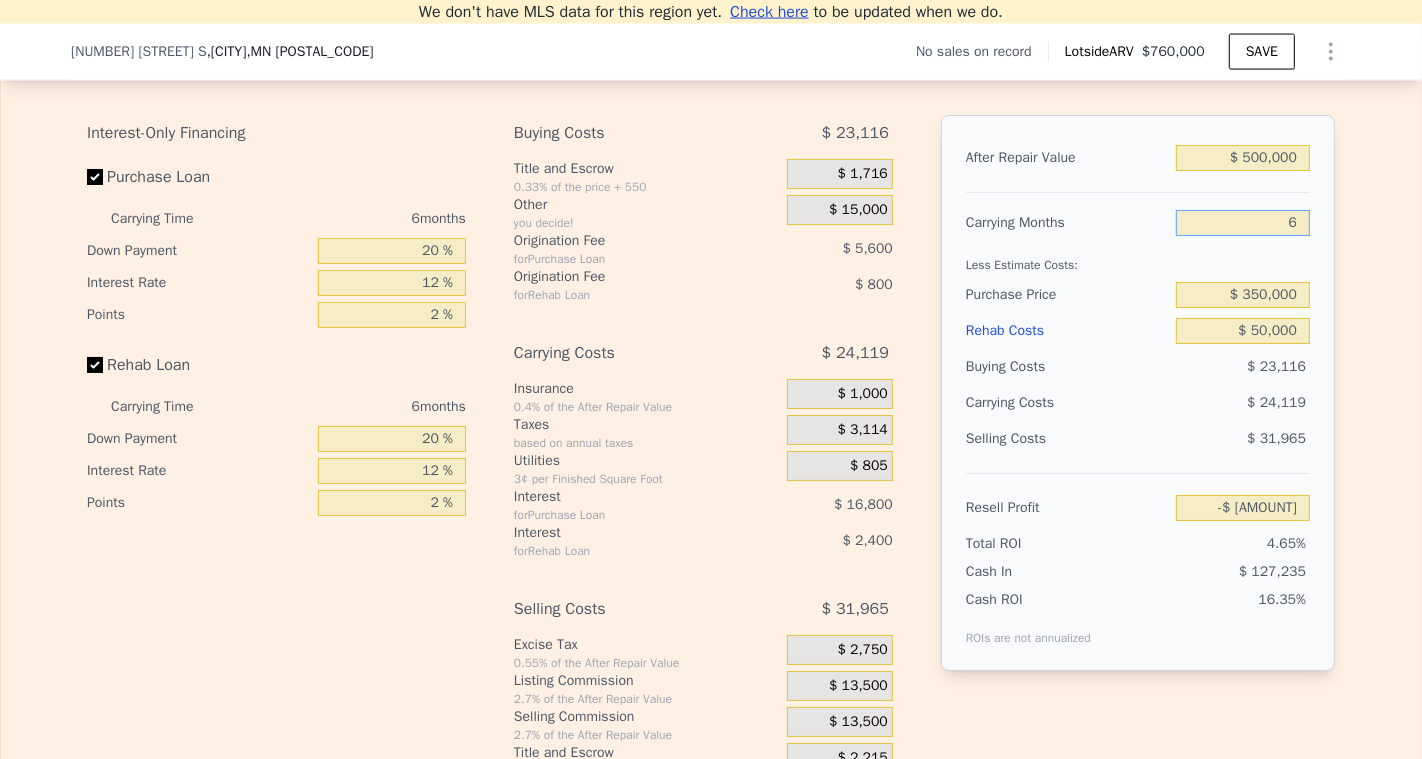 type on "$ 20,800" 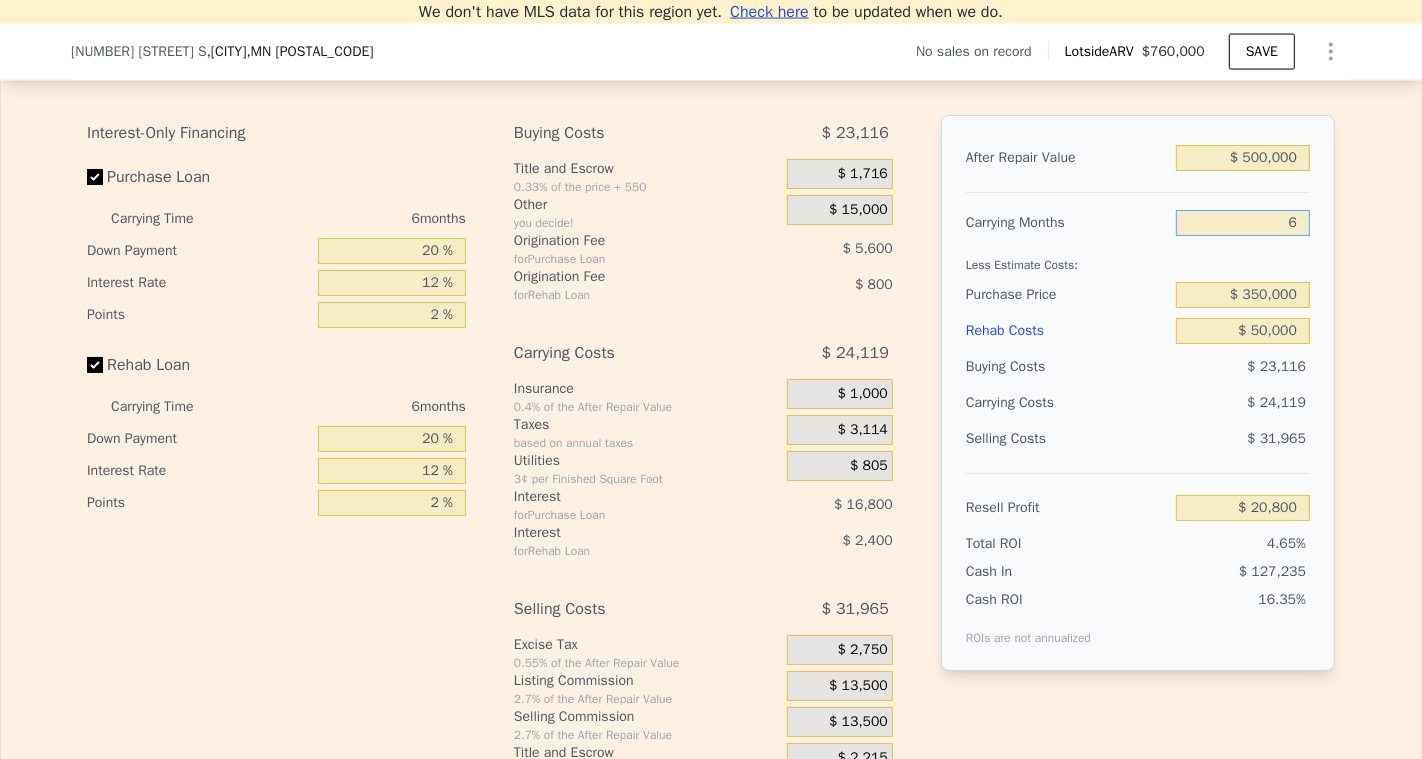 type on "$ 760,000" 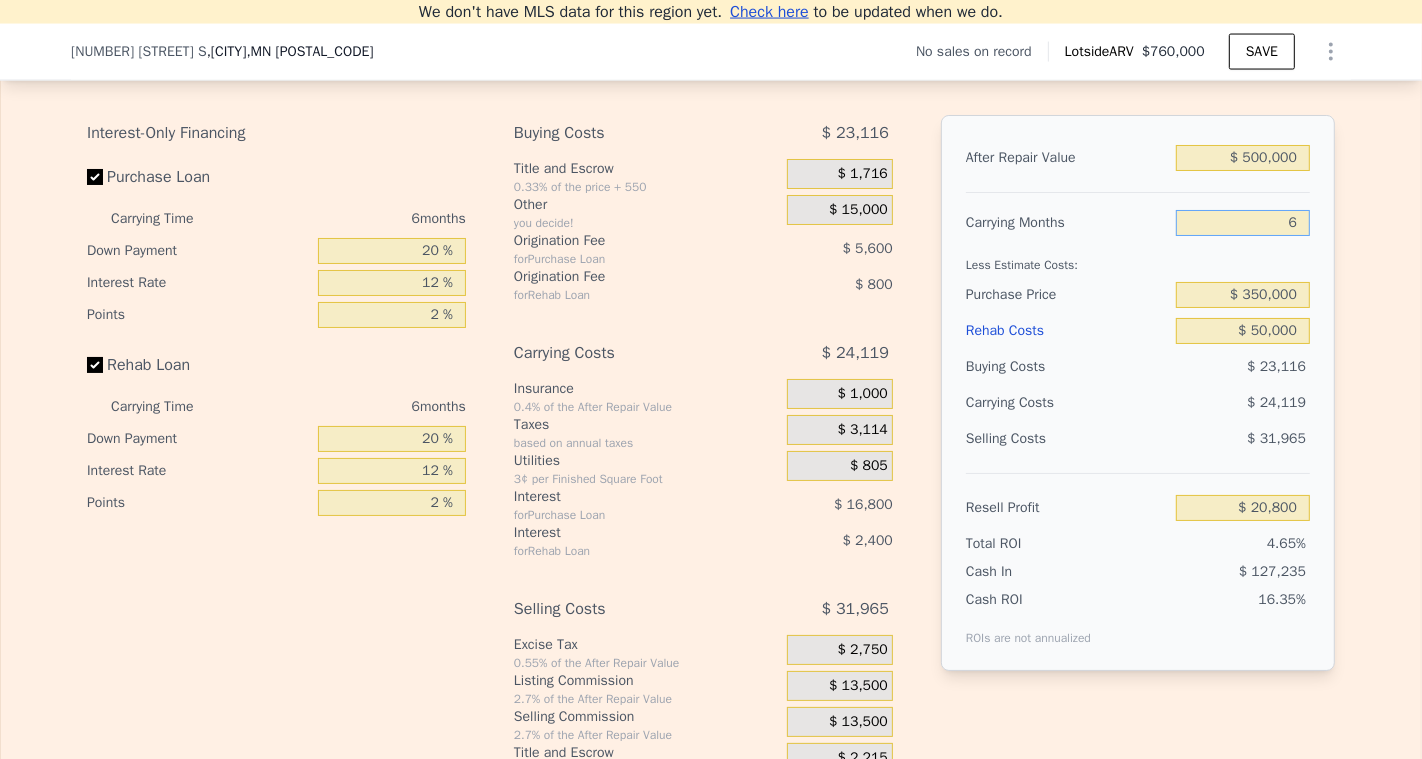 type on "$ 0" 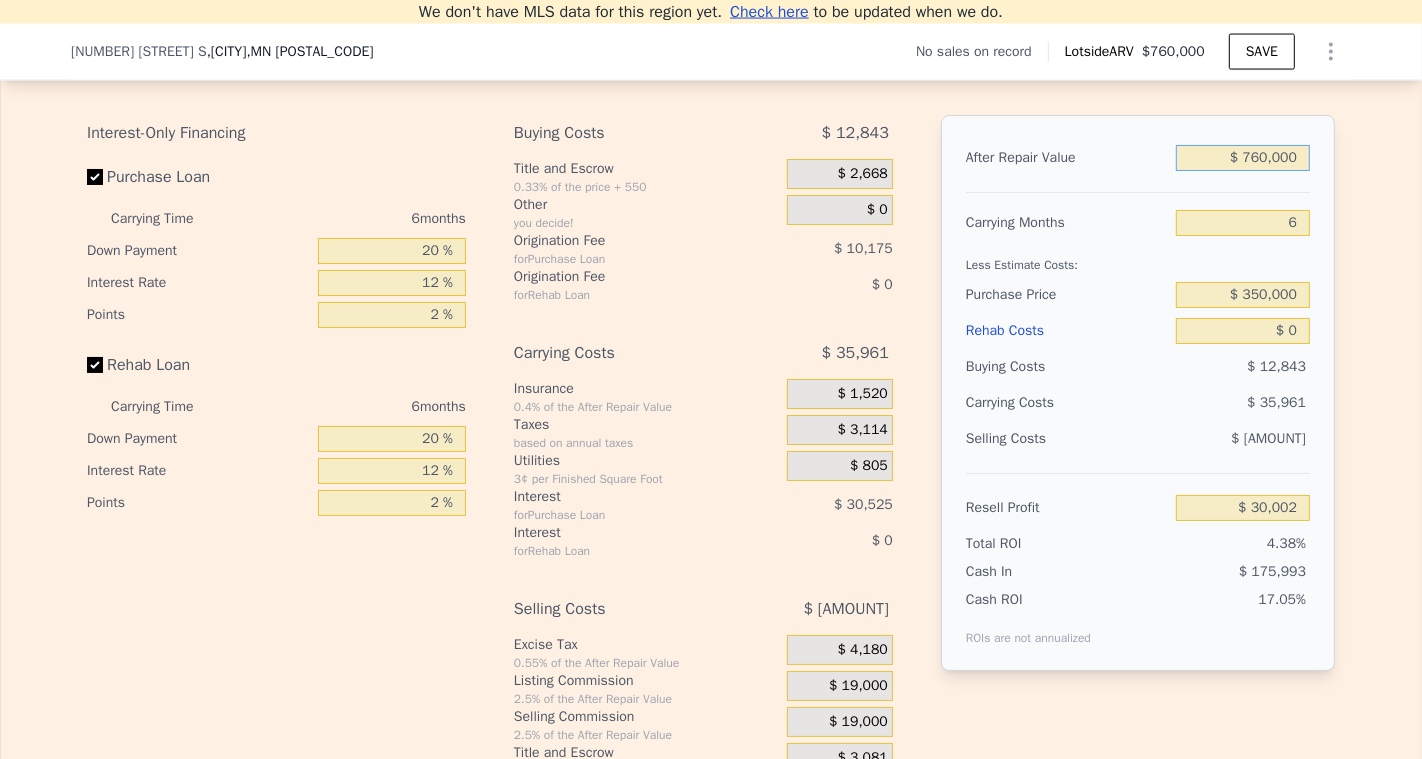 drag, startPoint x: 1301, startPoint y: 155, endPoint x: 1089, endPoint y: 123, distance: 214.40149 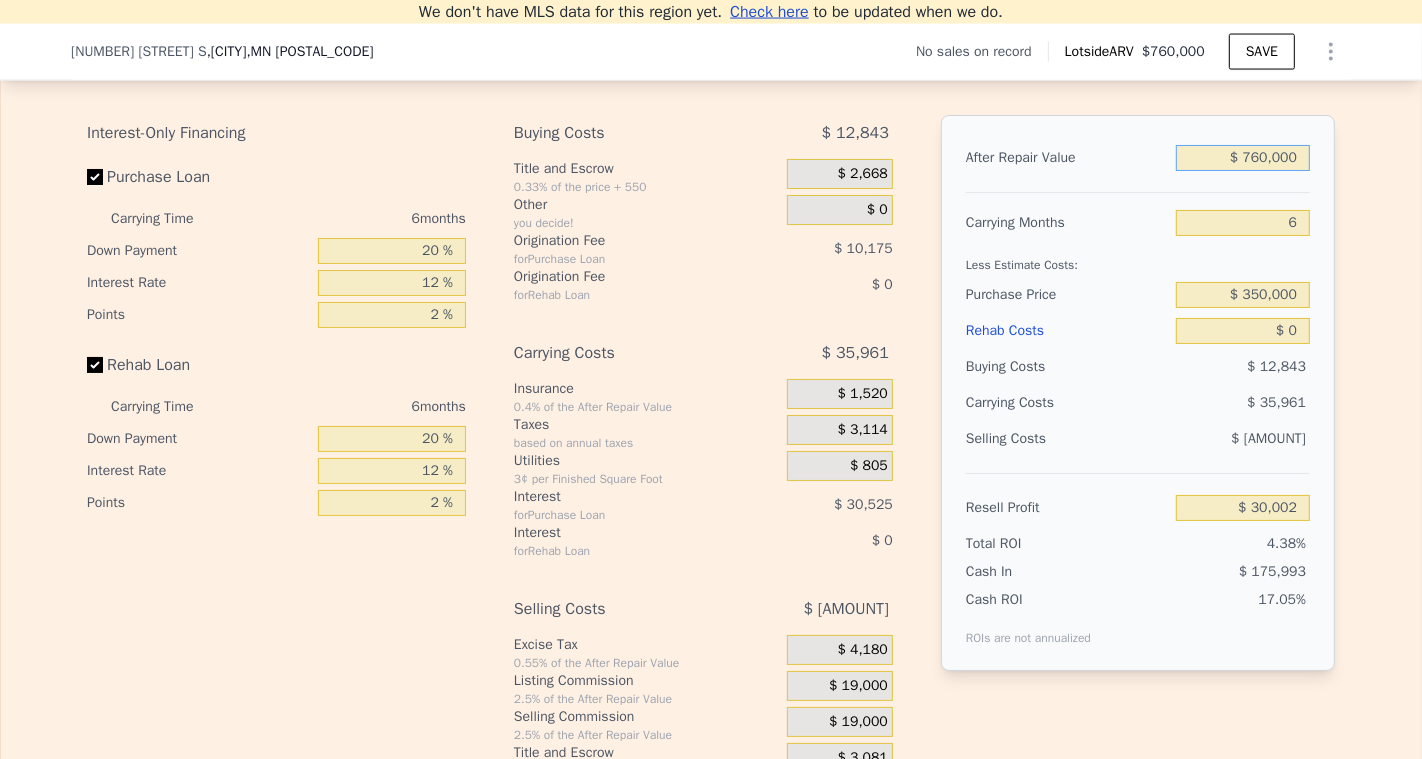 type on "$ 5" 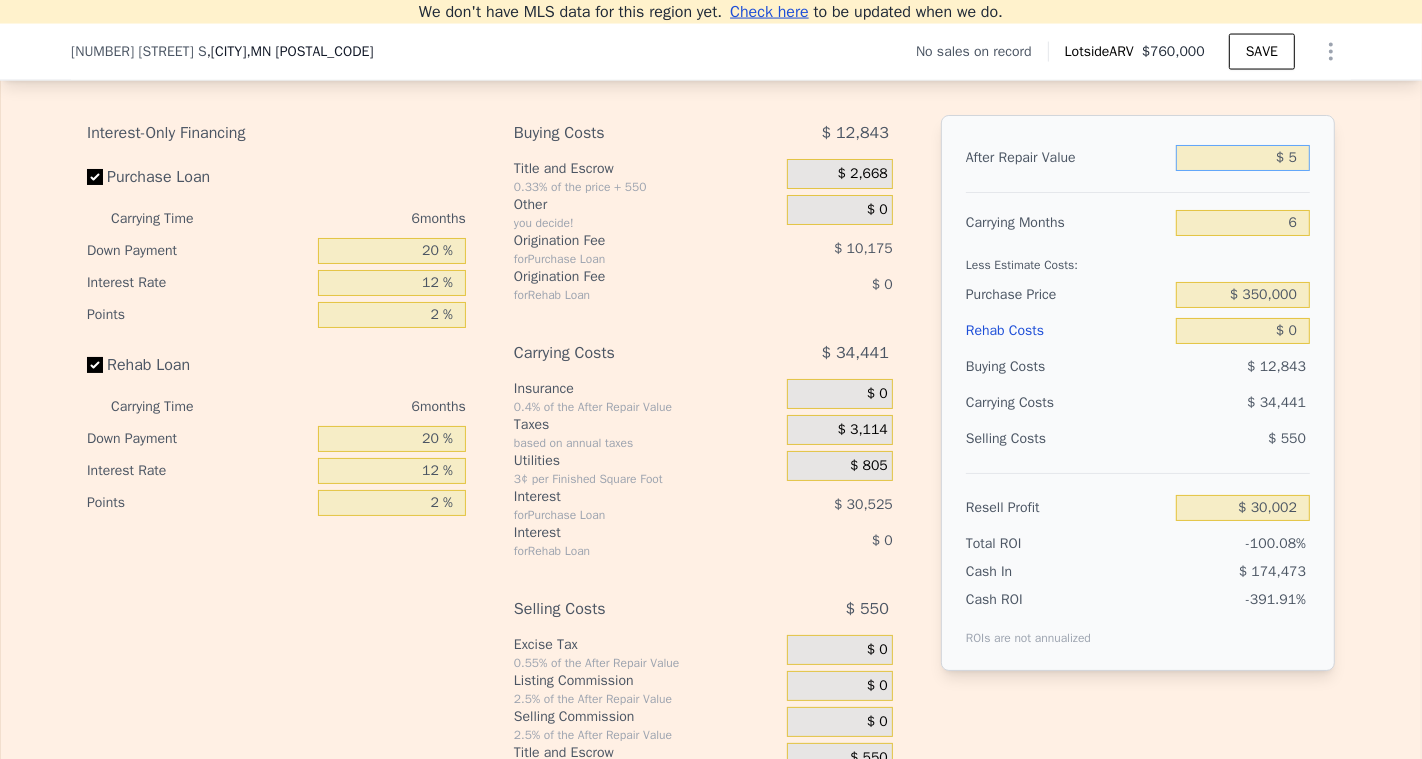 type on "-$ 683,762" 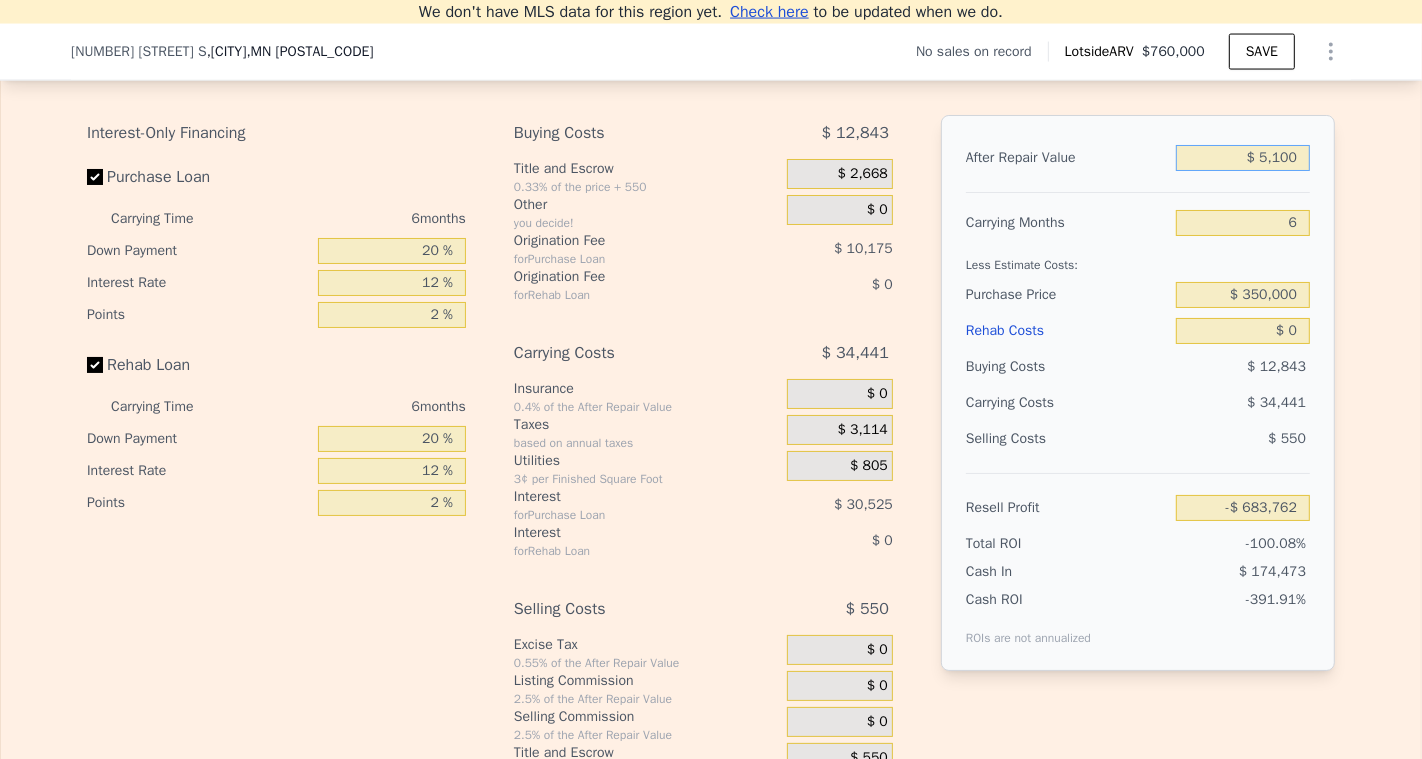 type on "$ 51,000" 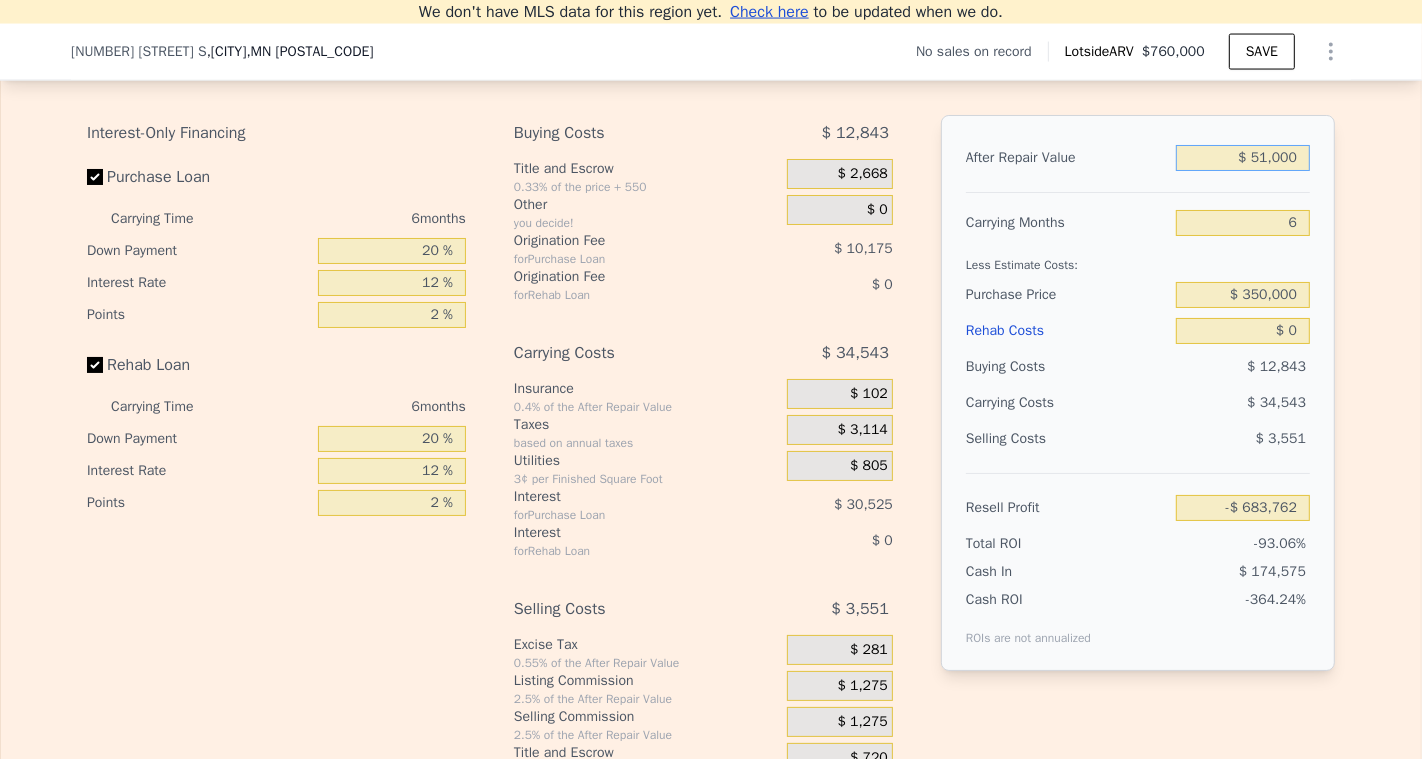 type on "-$ 635,870" 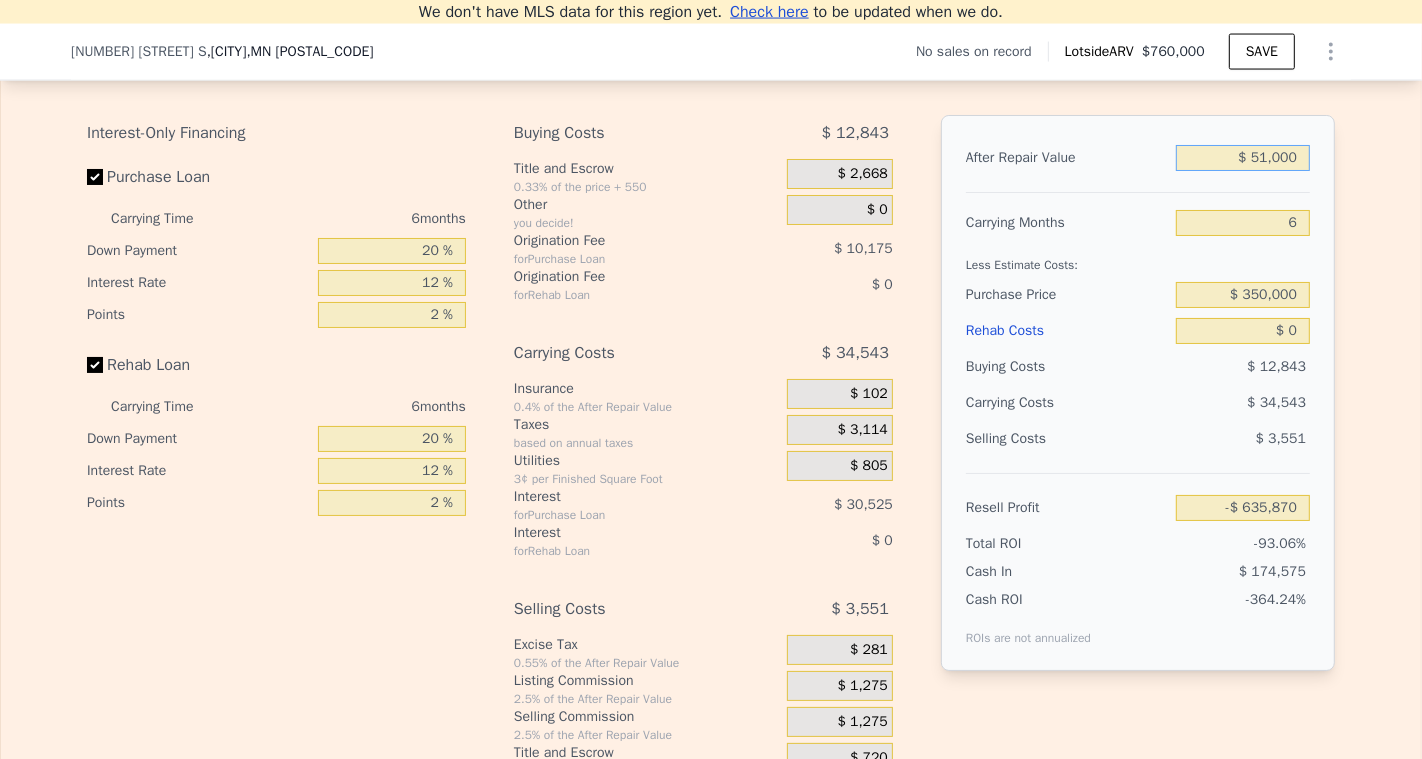type on "$ 510,000" 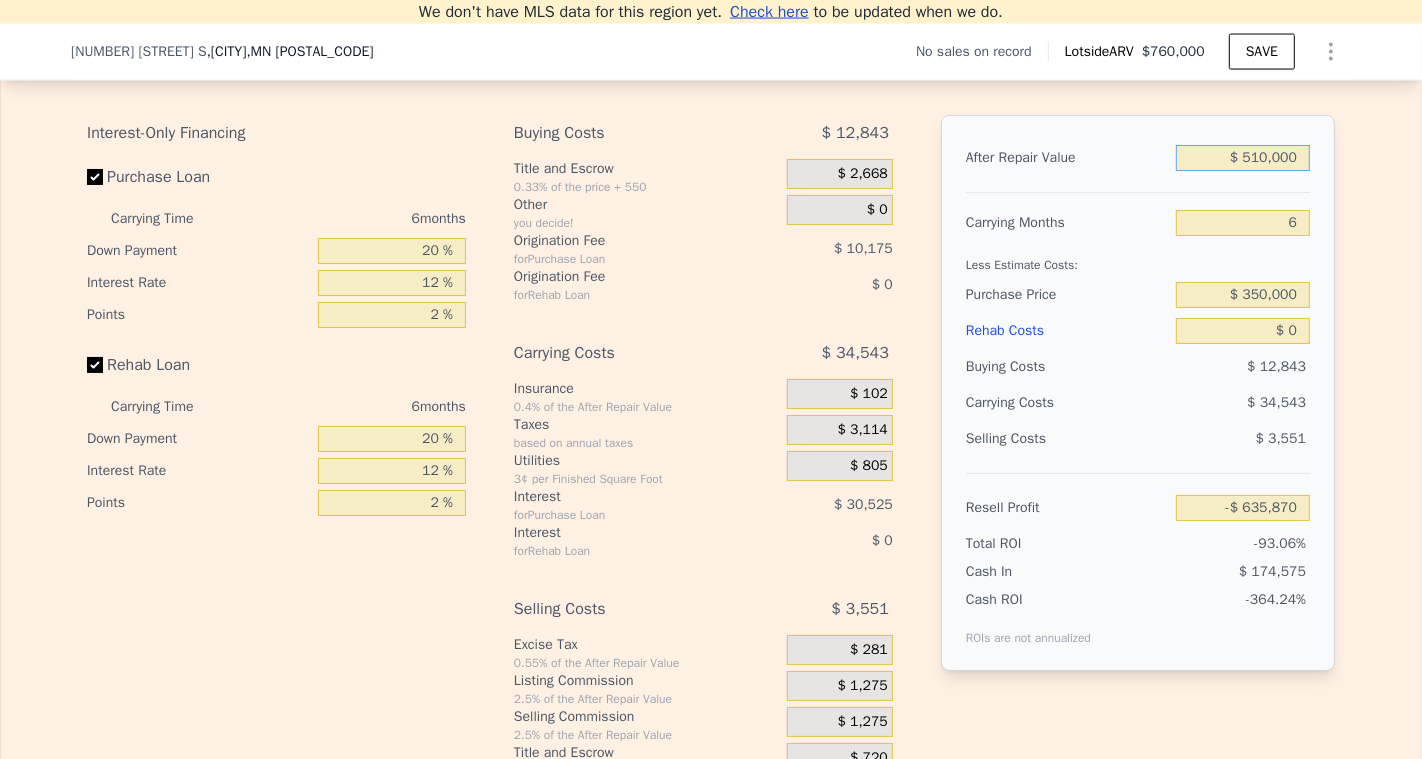 type on "-$ 204,790" 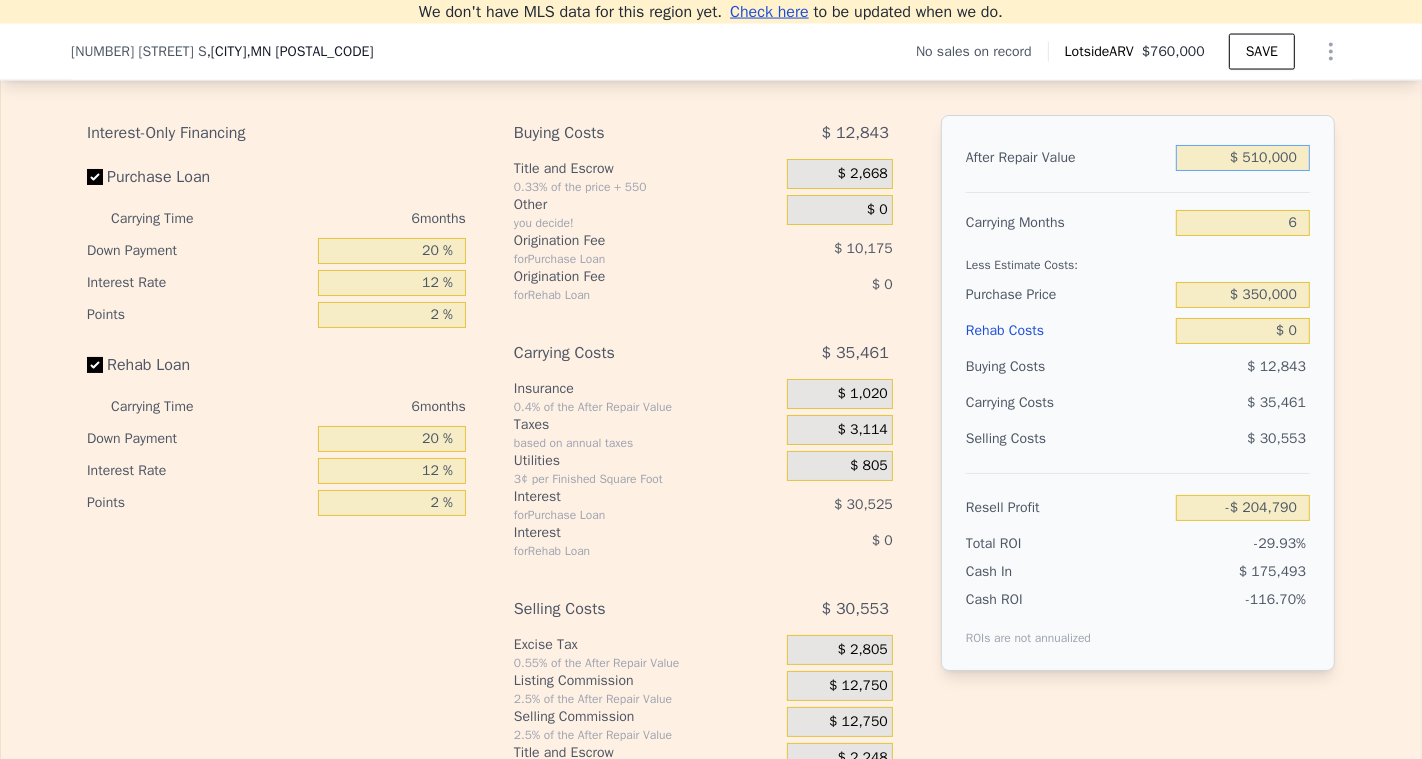 type on "$ 510,000" 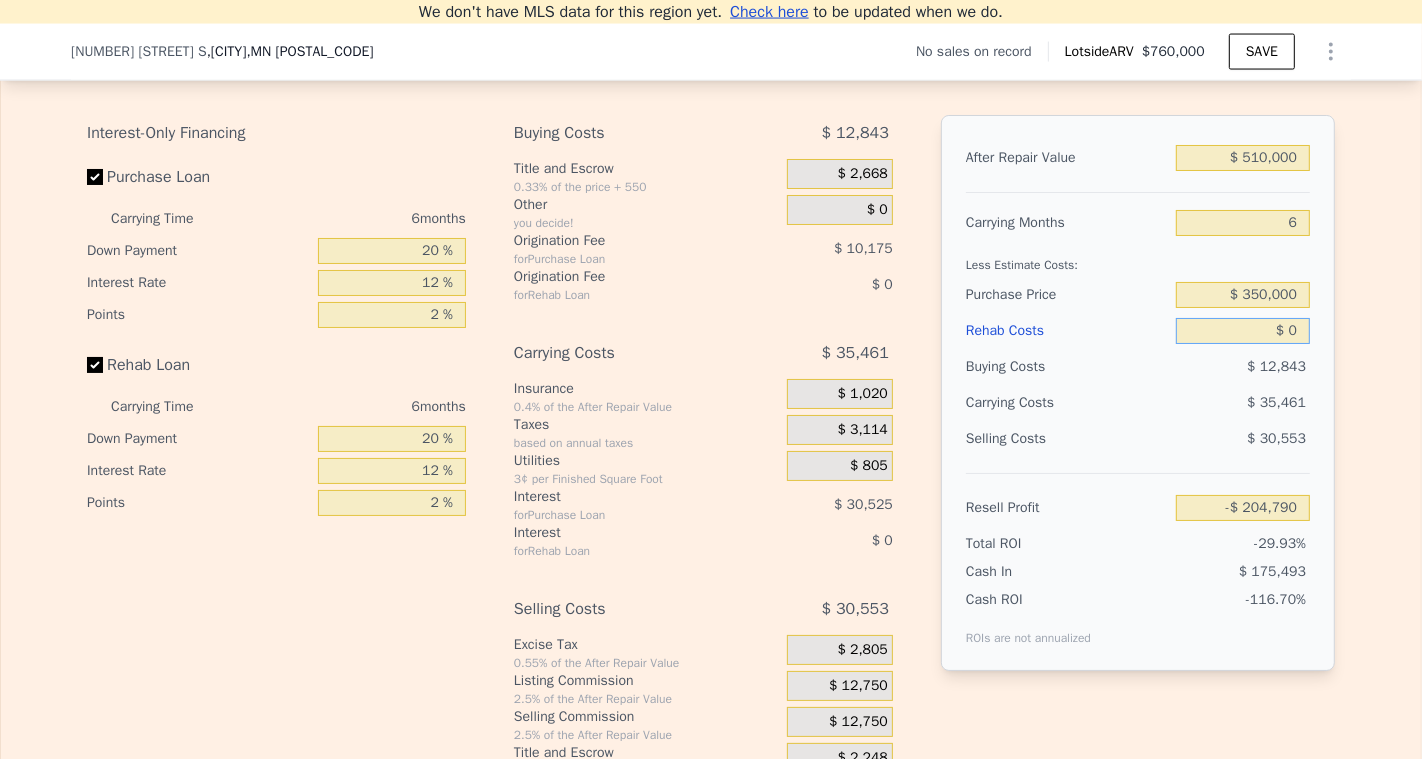 click on "$ 0" at bounding box center [1243, 331] 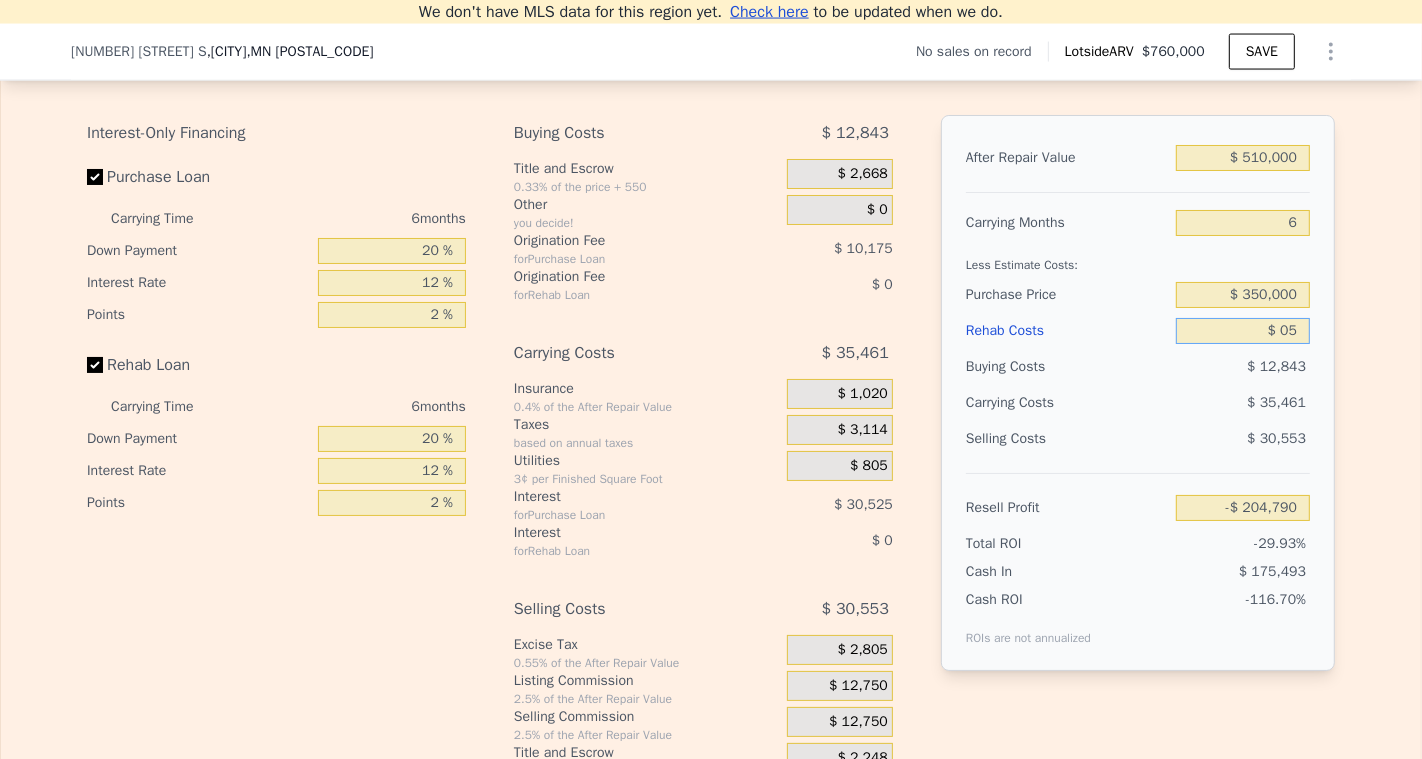 type on "$ 050" 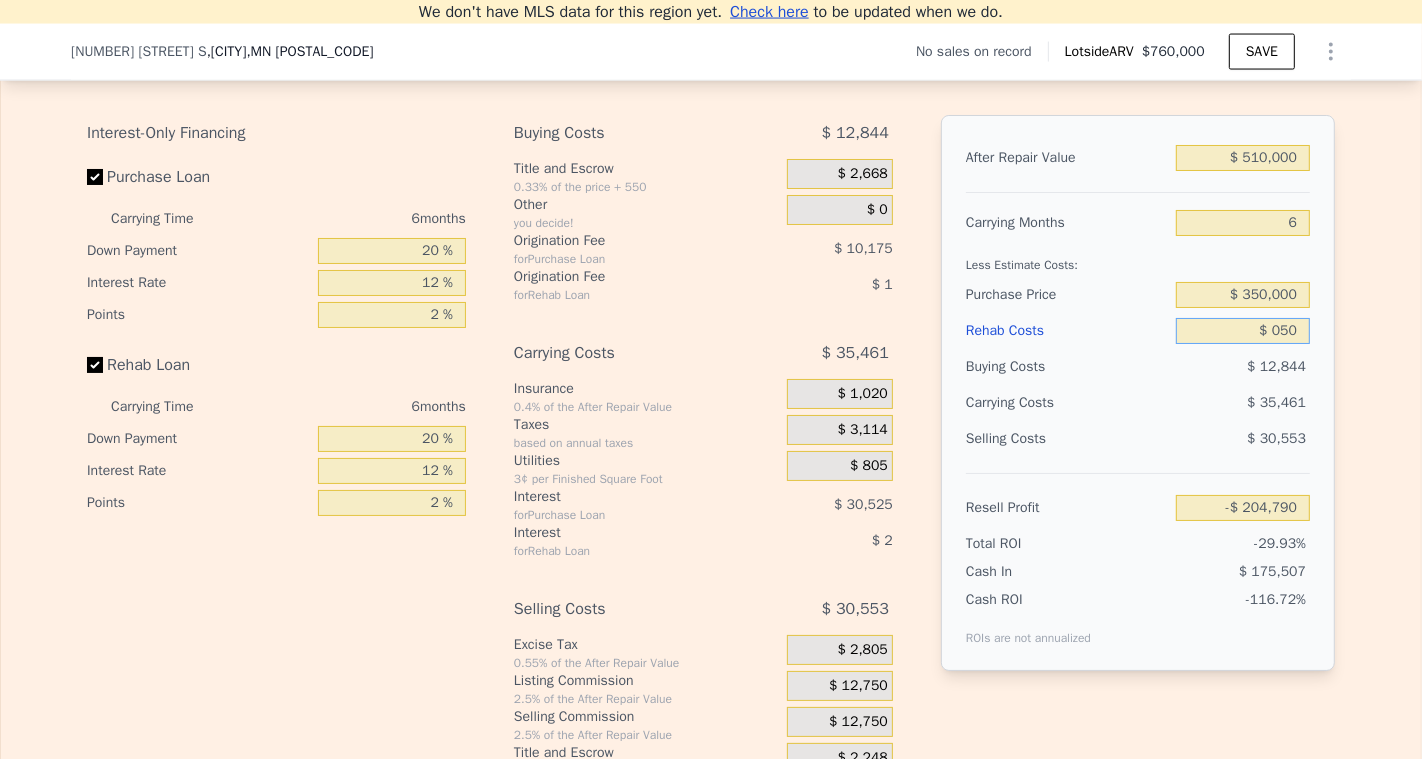type on "-$ [AMOUNT]" 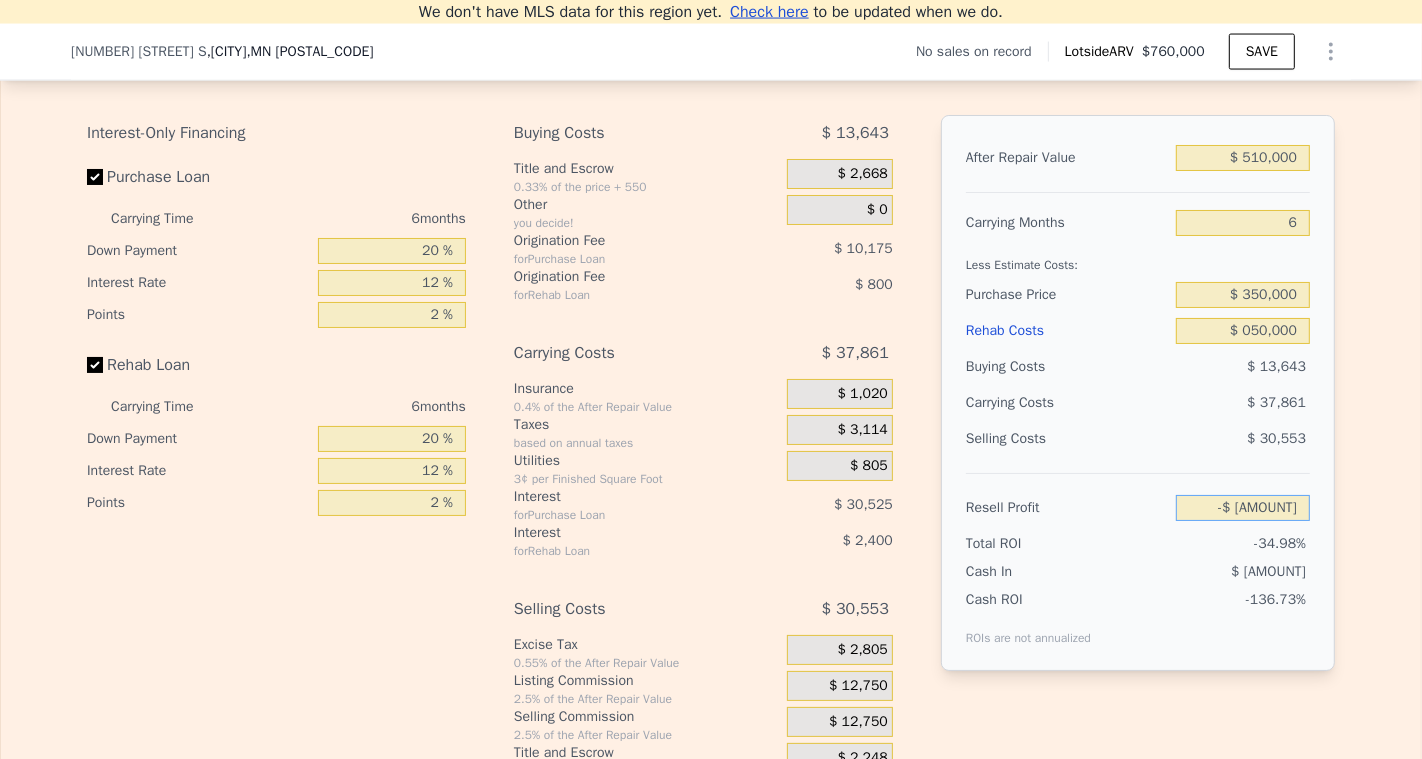 type on "$ 50,000" 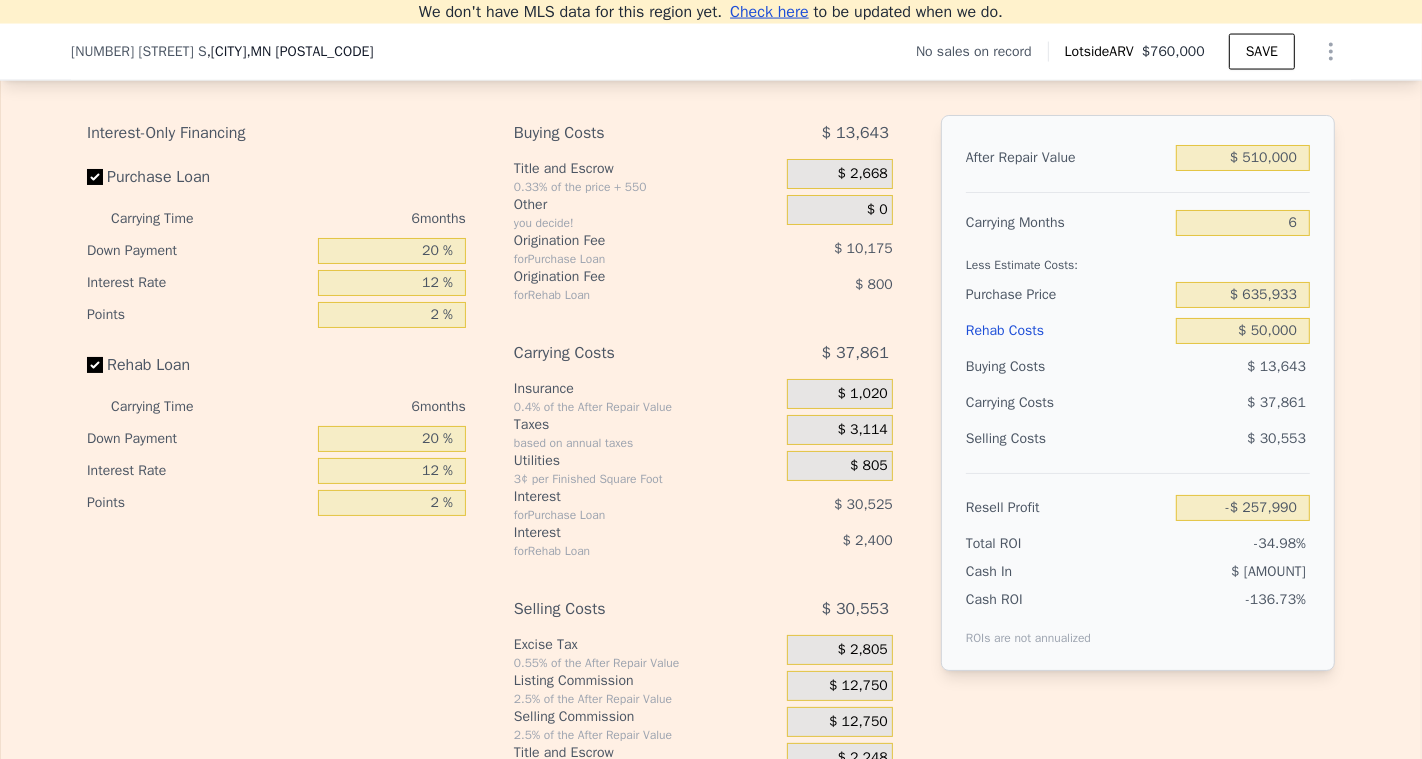 click on "Selling Costs $ [AMOUNT]" at bounding box center (1138, 447) 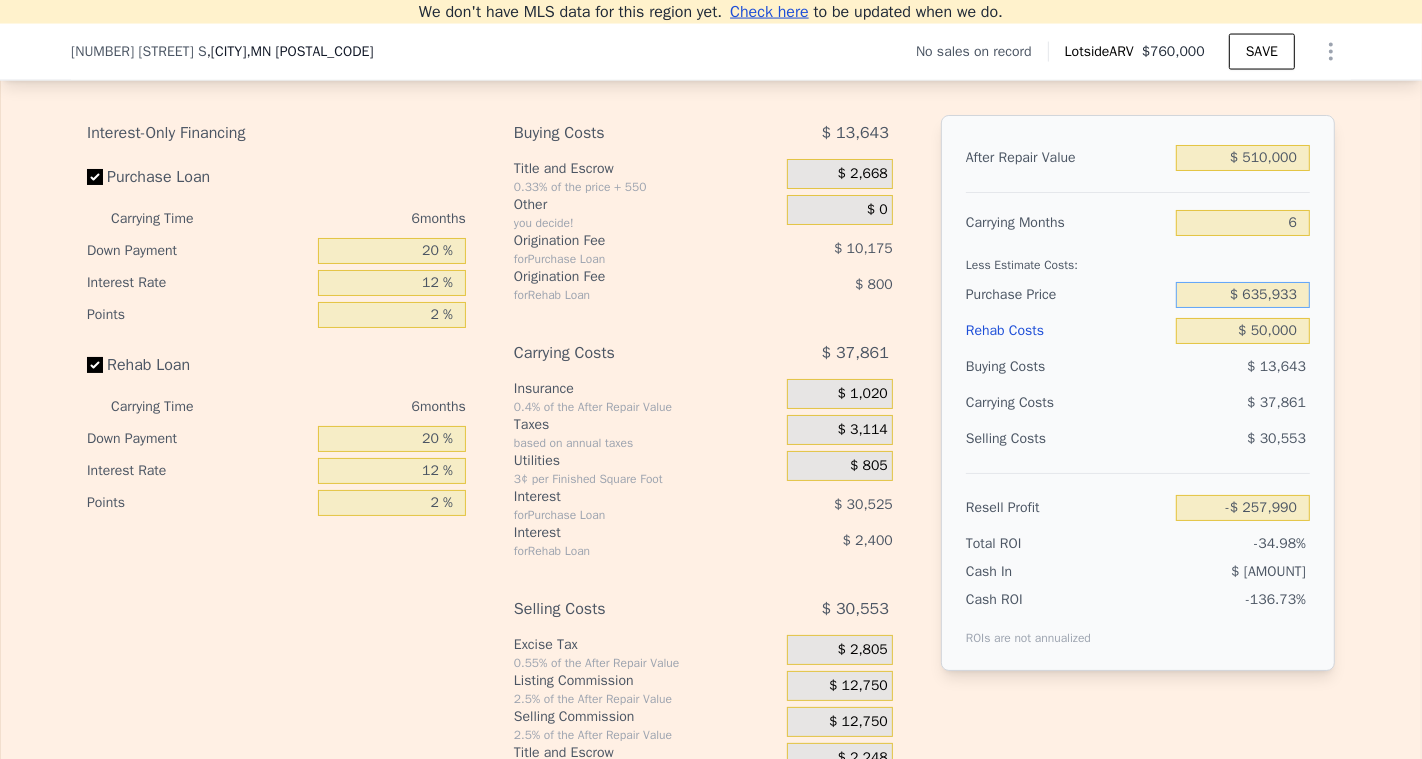 drag, startPoint x: 1301, startPoint y: 288, endPoint x: 1151, endPoint y: 266, distance: 151.60475 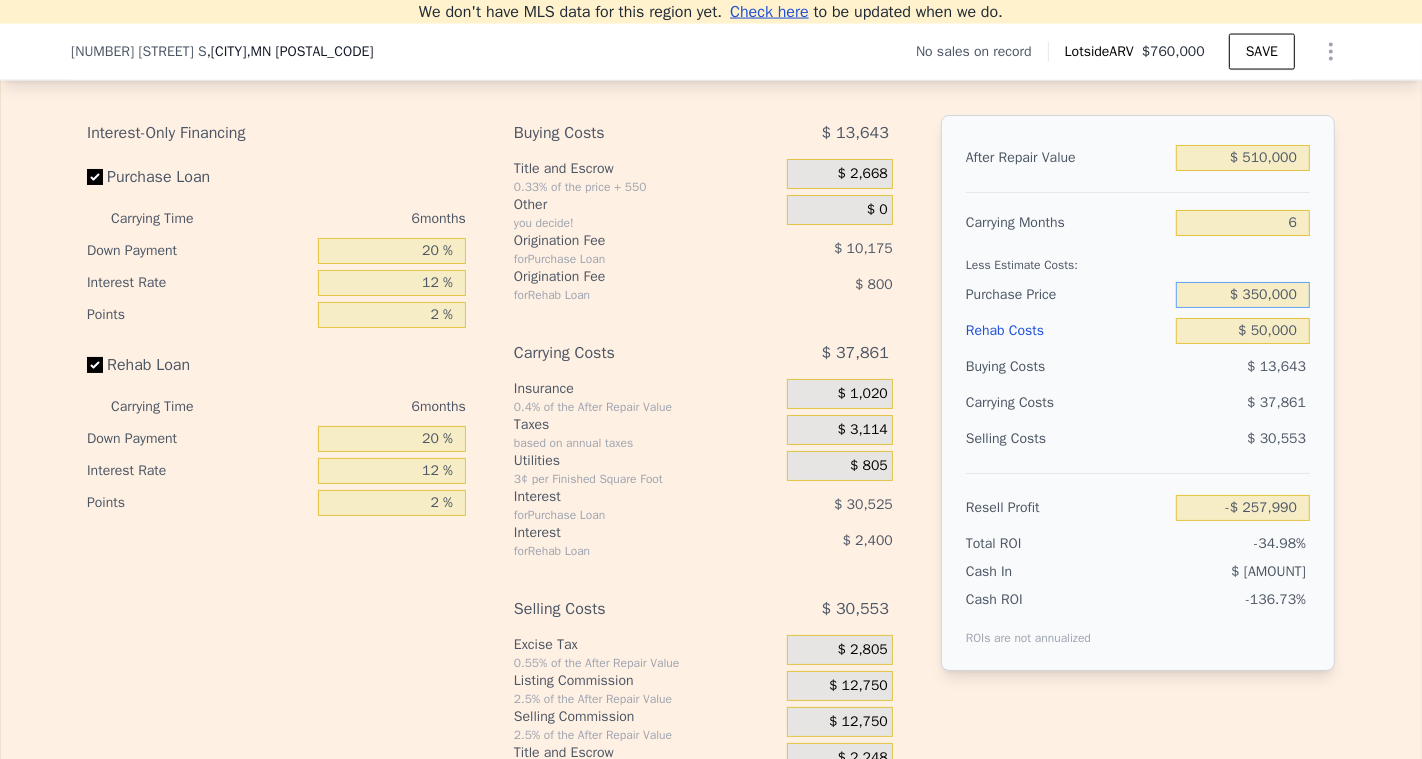 type on "$ 350,000" 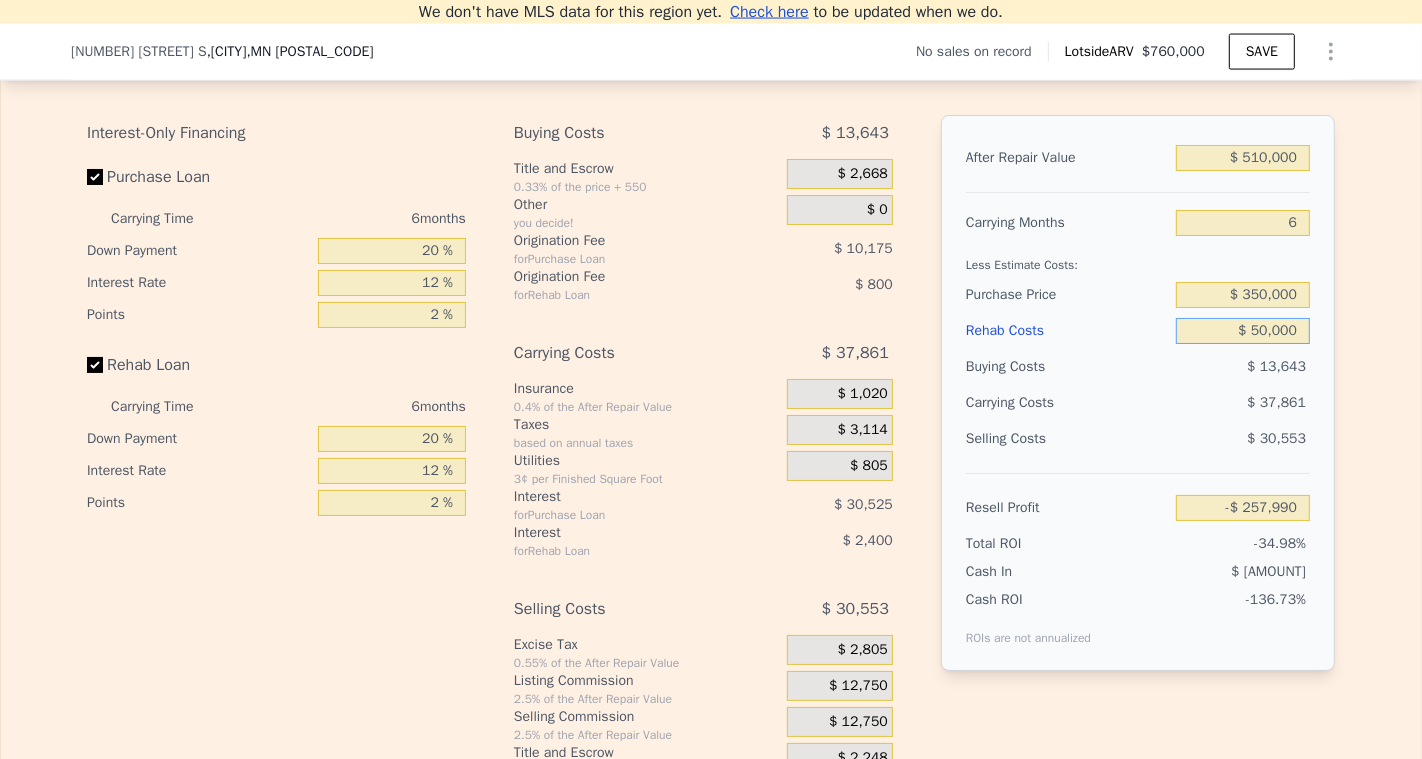type on "$ 47,192" 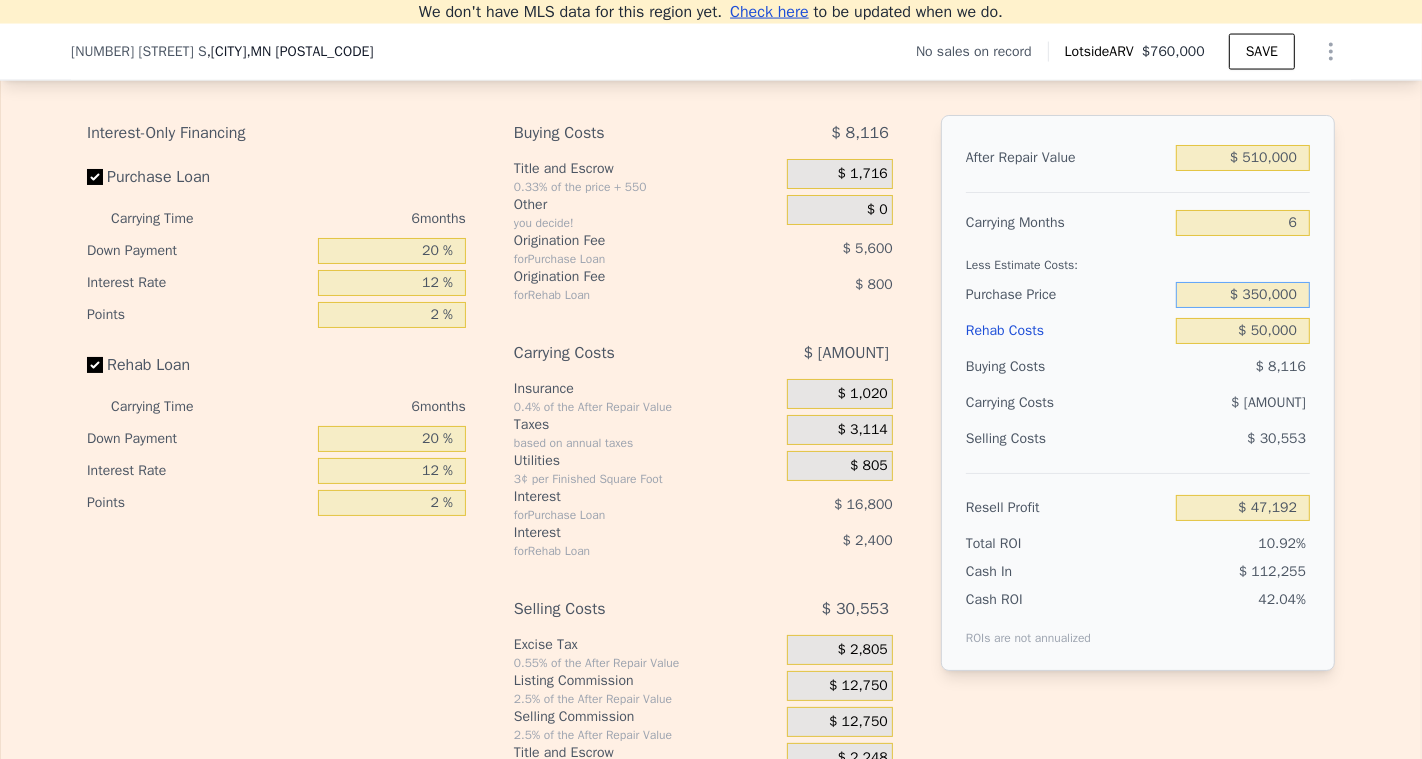click on "$ 350,000" at bounding box center (1243, 295) 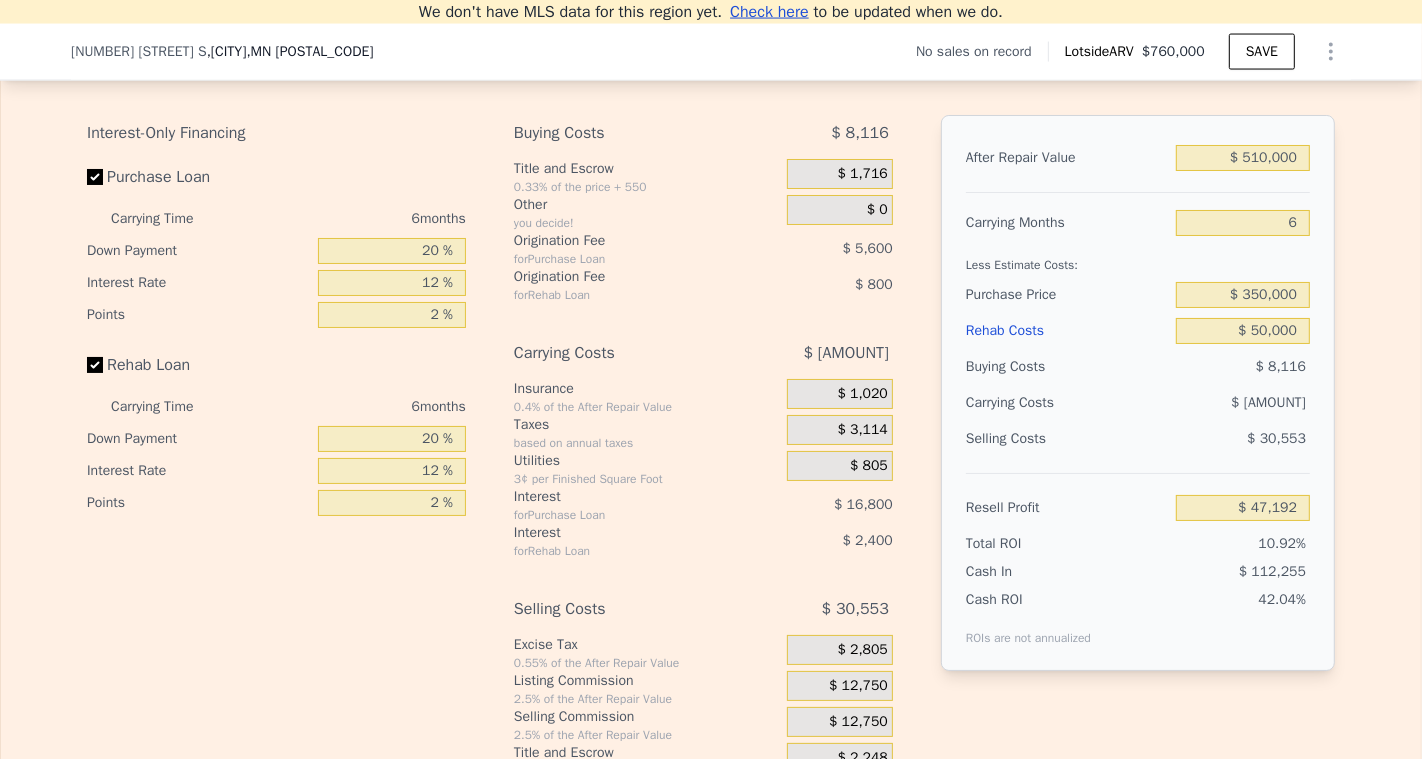 click on "$ 8,116" at bounding box center (1243, 367) 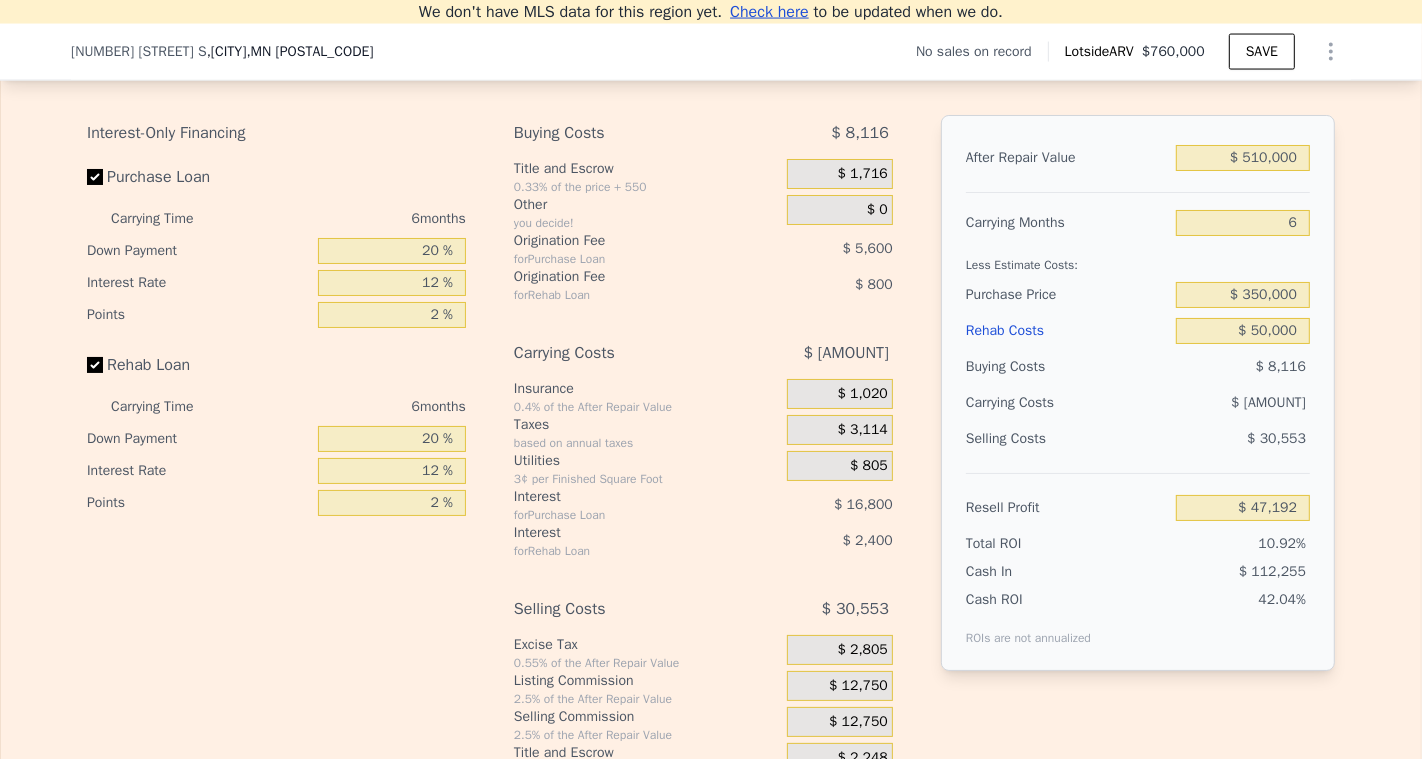 type on "$ 760,000" 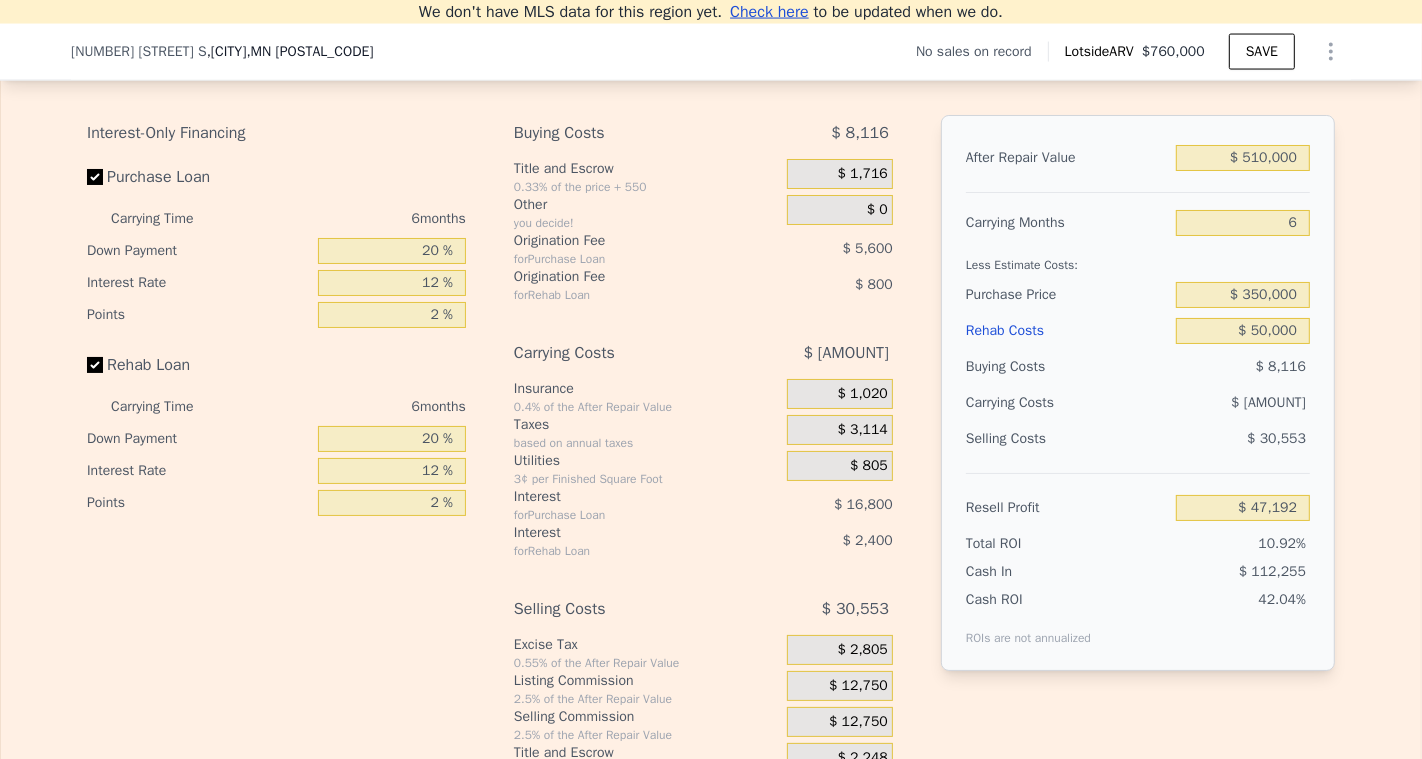 type on "$ 0" 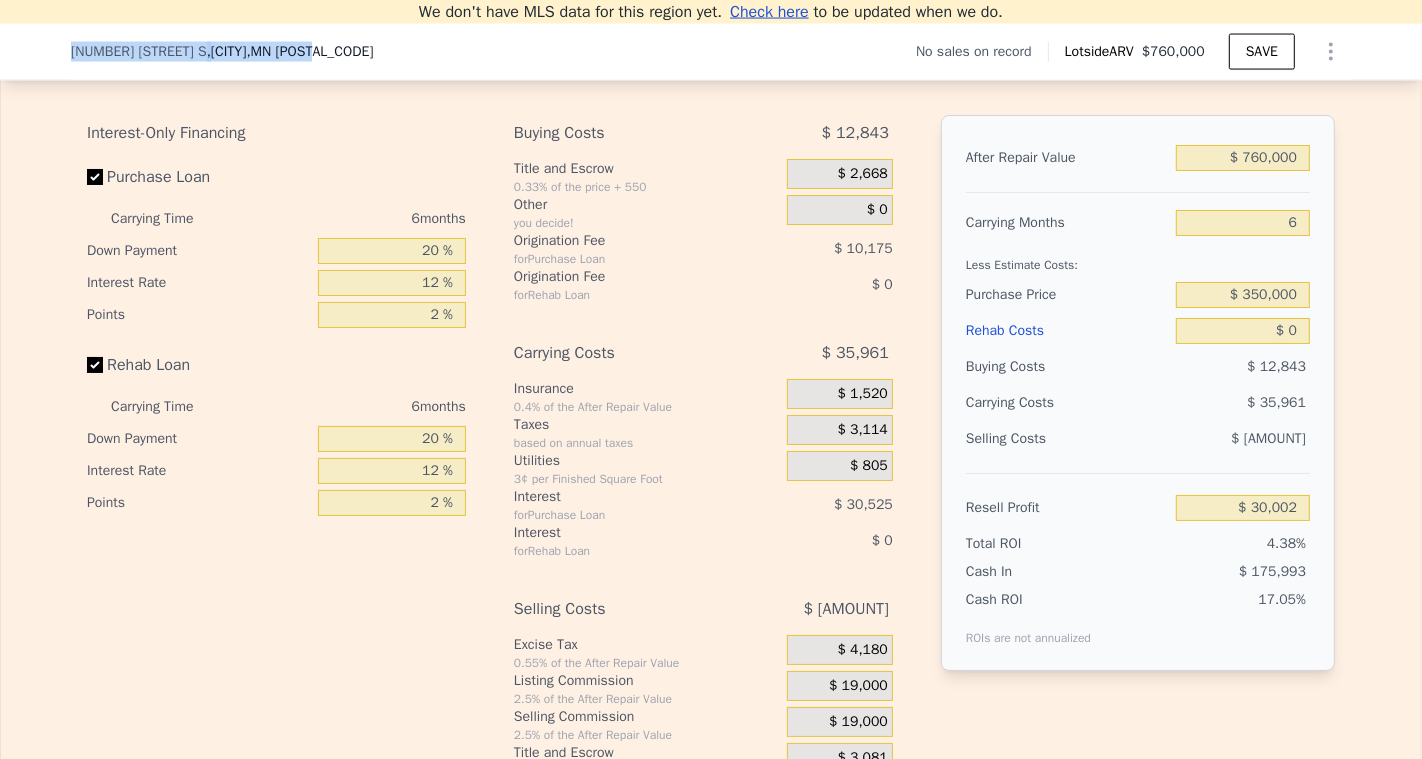 drag, startPoint x: 360, startPoint y: 47, endPoint x: 67, endPoint y: 38, distance: 293.13818 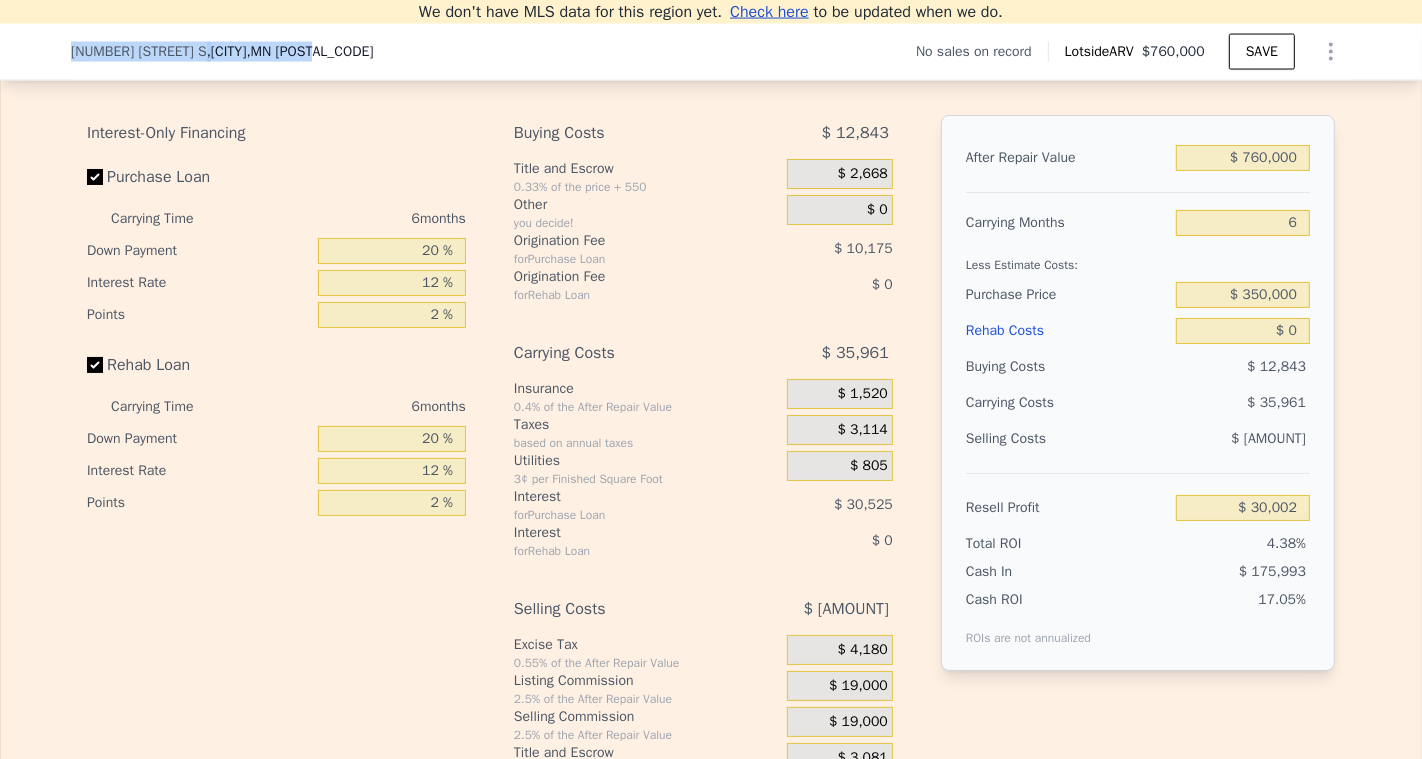 click on "[NUMBER] [STREET] , [CITY] , [STATE] [POSTAL_CODE] No sales on record Lotside ARV $760,000 SAVE" at bounding box center [711, 52] 